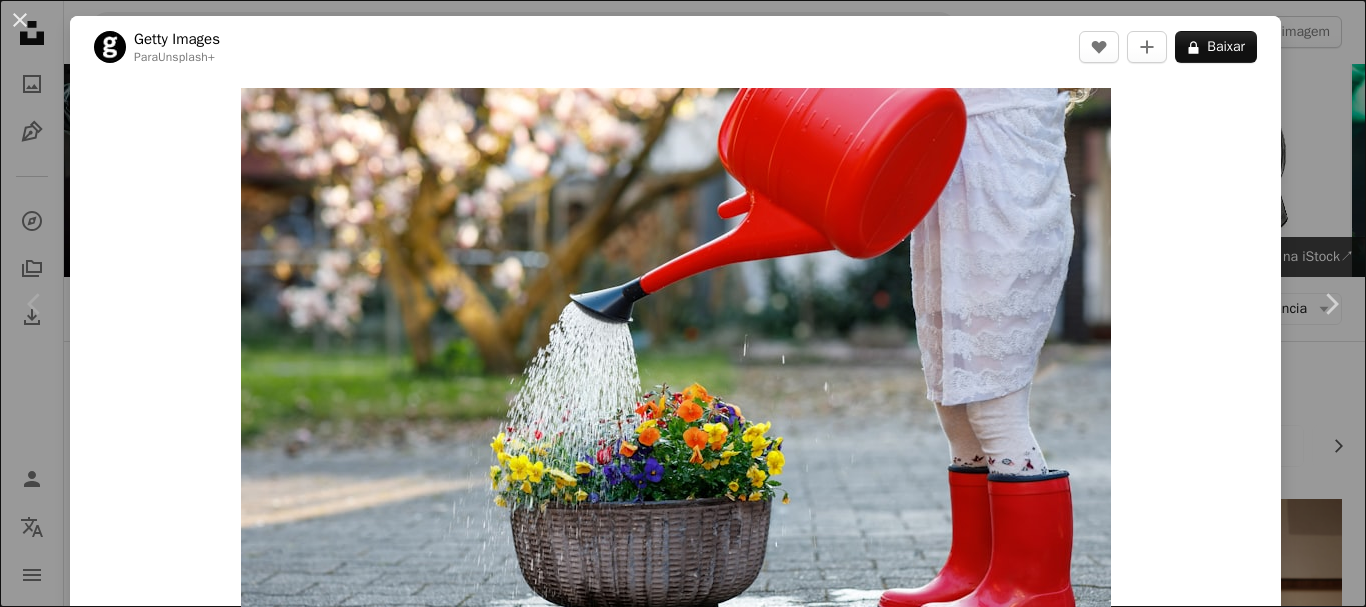scroll, scrollTop: 267, scrollLeft: 0, axis: vertical 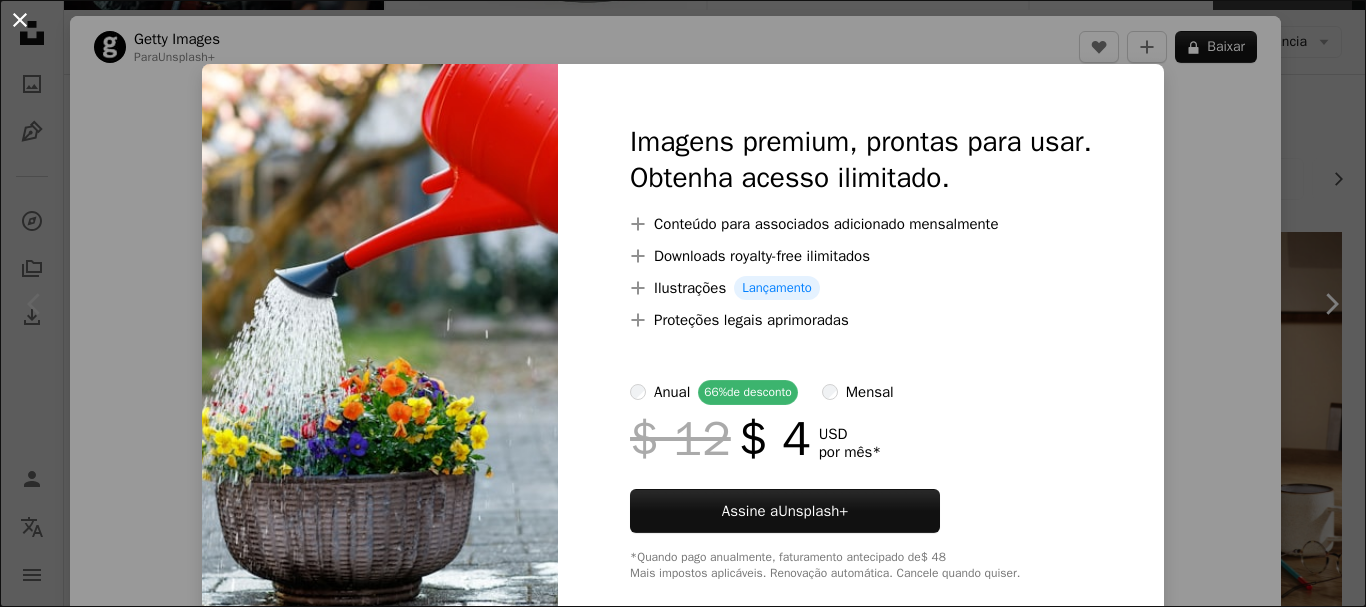 click on "An X shape" at bounding box center (20, 20) 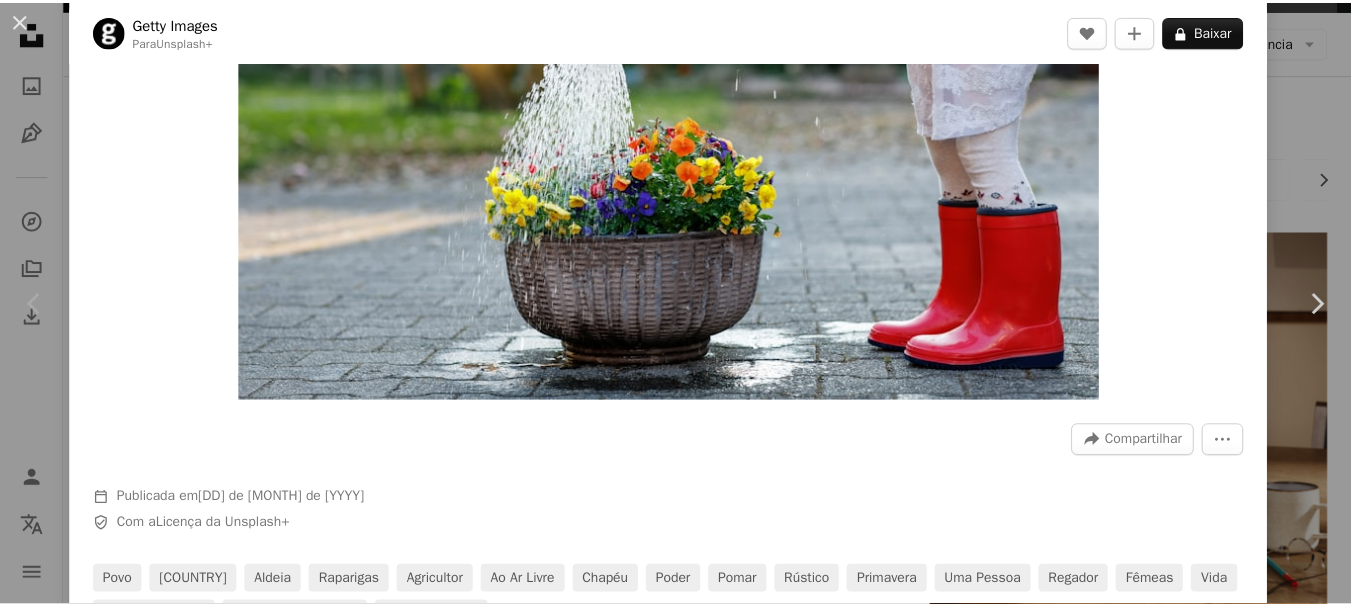 scroll, scrollTop: 0, scrollLeft: 0, axis: both 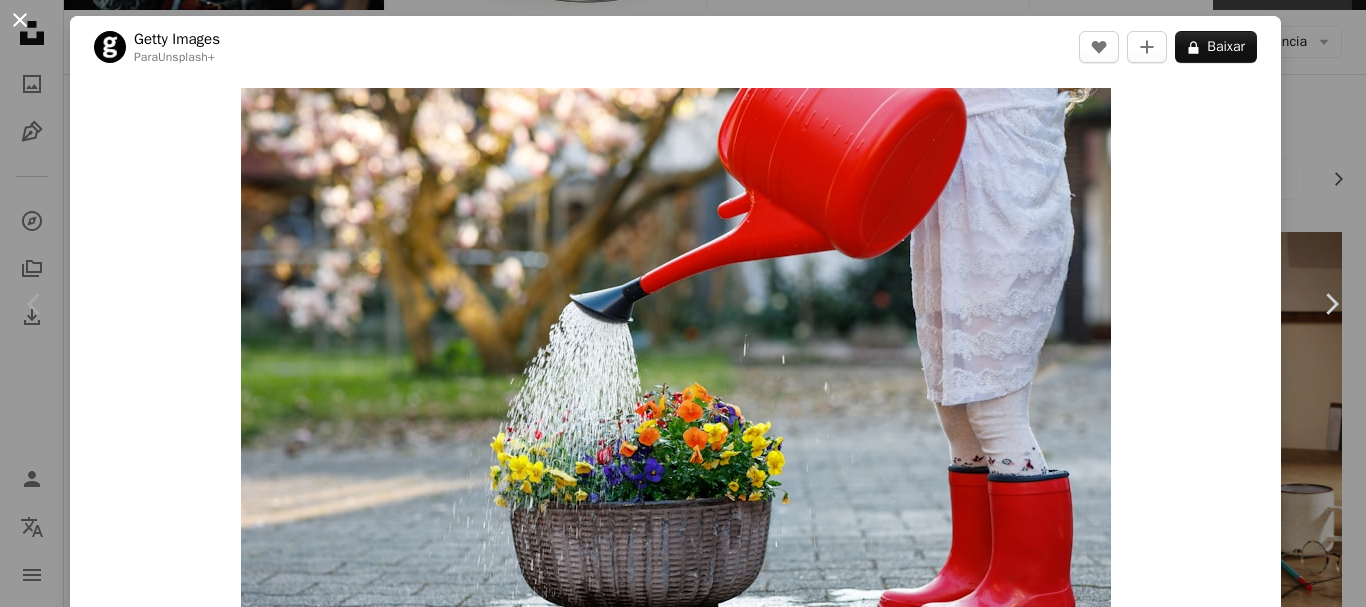click on "An X shape" at bounding box center (20, 20) 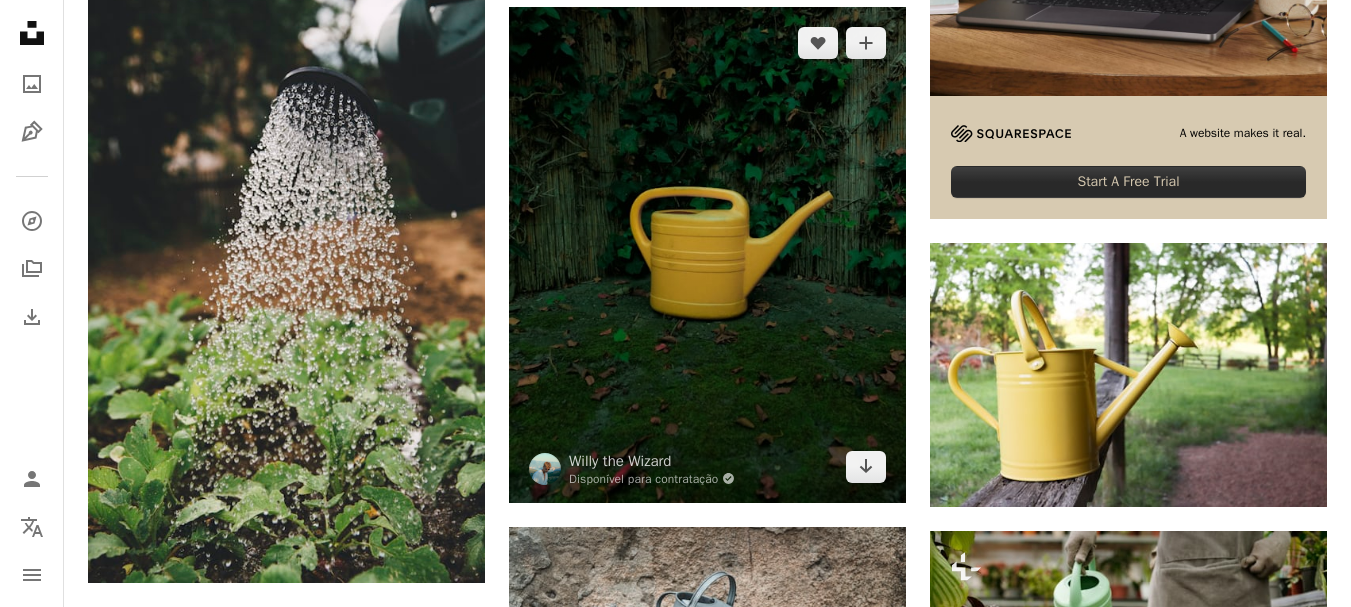 scroll, scrollTop: 0, scrollLeft: 0, axis: both 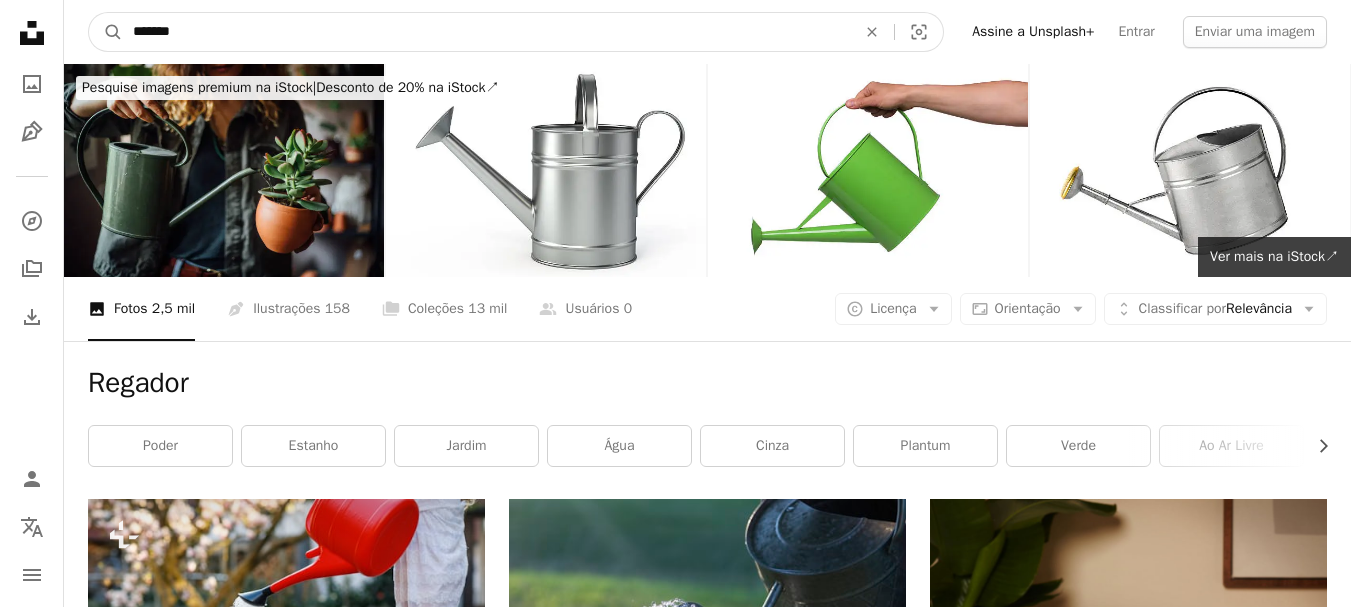 click on "*******" at bounding box center [486, 32] 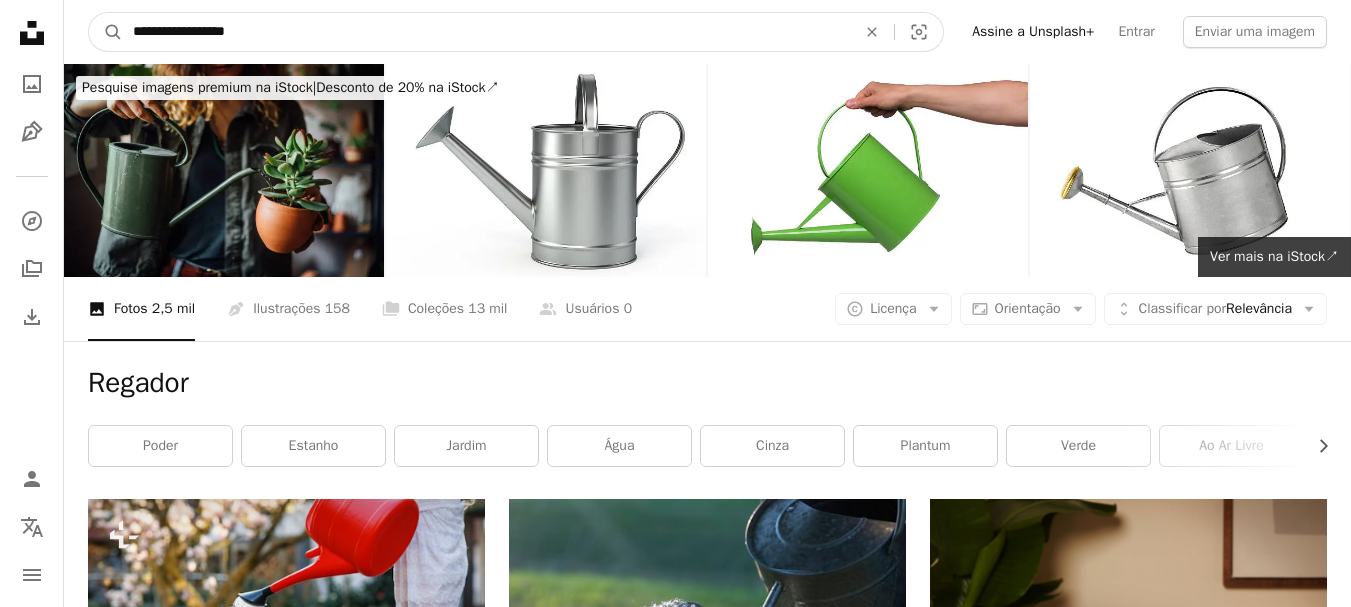 type on "**********" 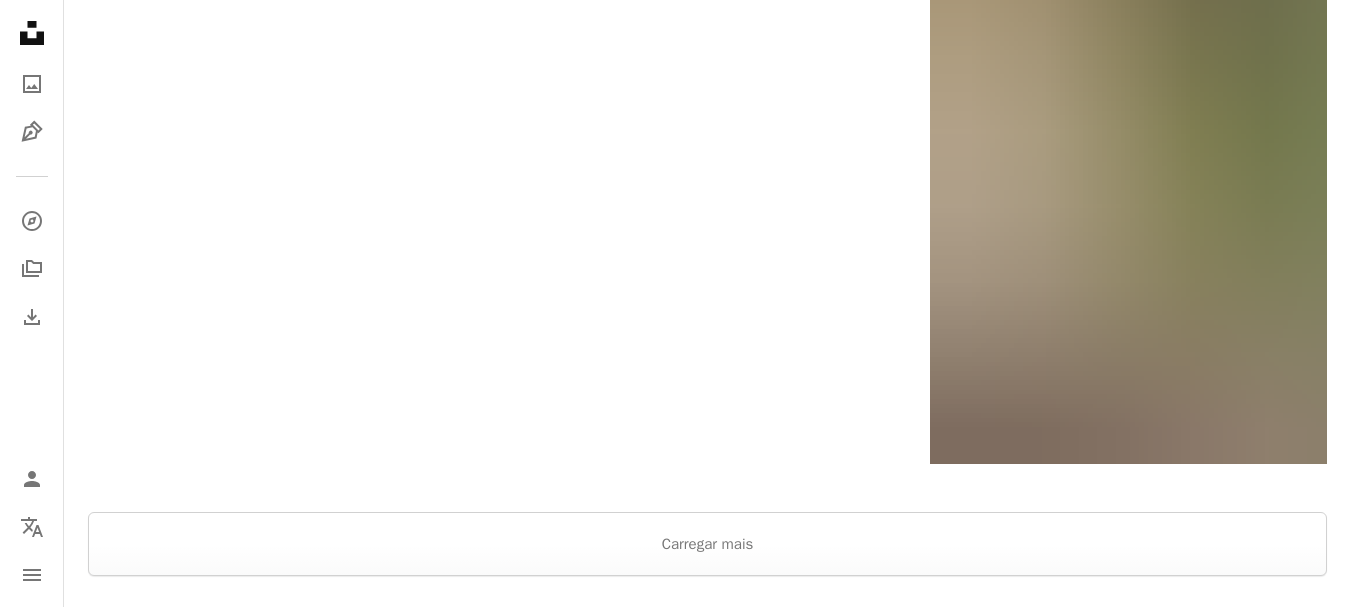 scroll, scrollTop: 4000, scrollLeft: 0, axis: vertical 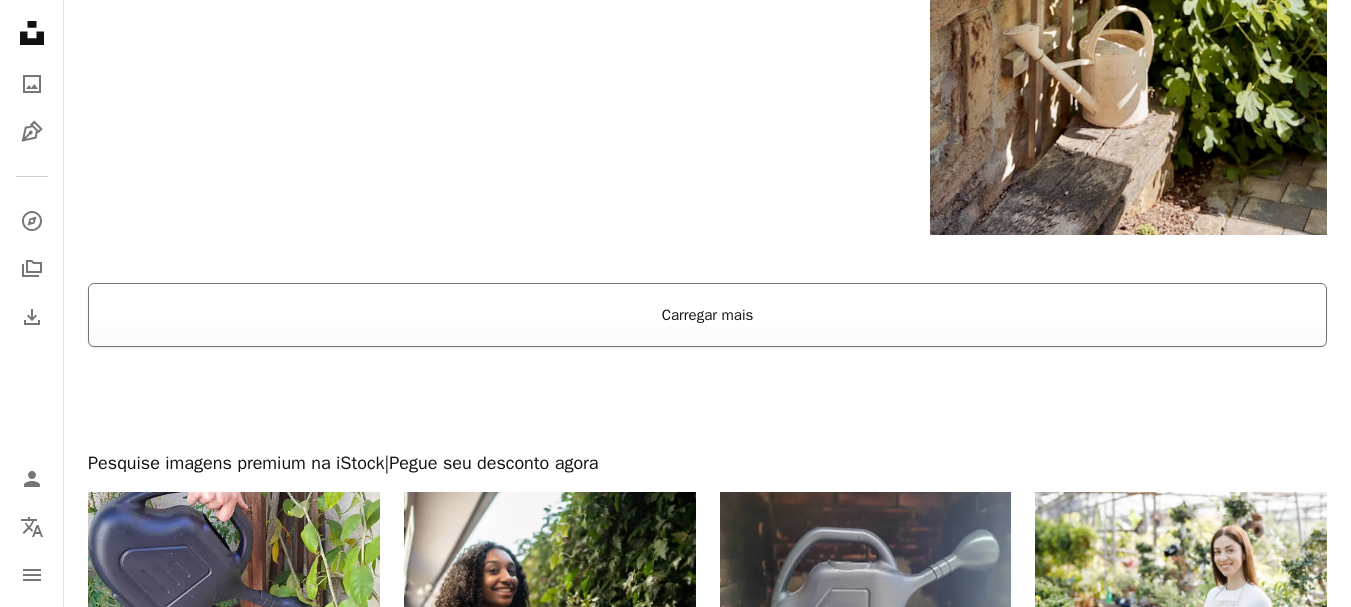click on "Carregar mais" at bounding box center [707, 315] 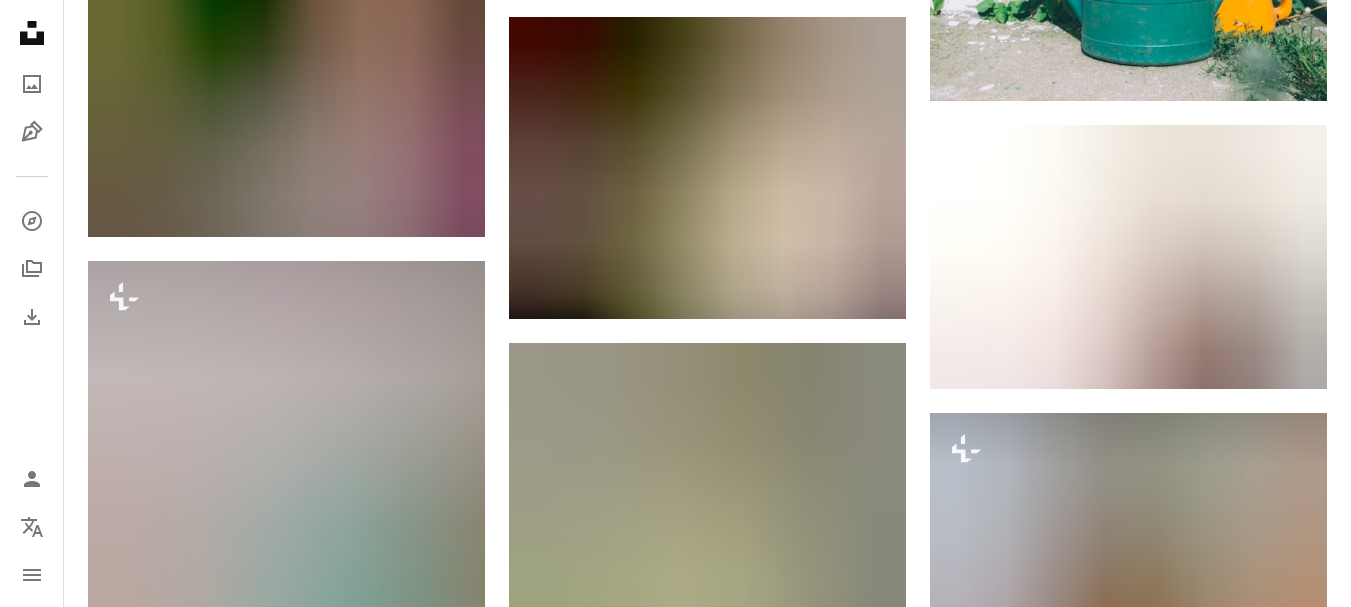 scroll, scrollTop: 10400, scrollLeft: 0, axis: vertical 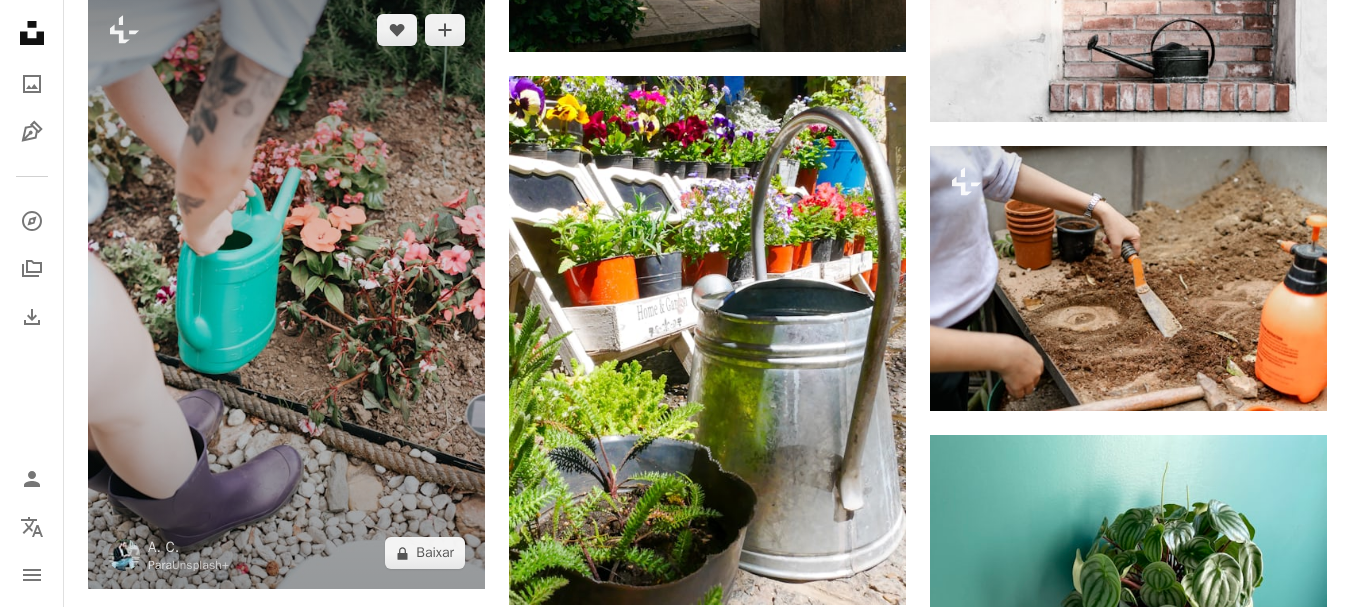 click at bounding box center [286, 292] 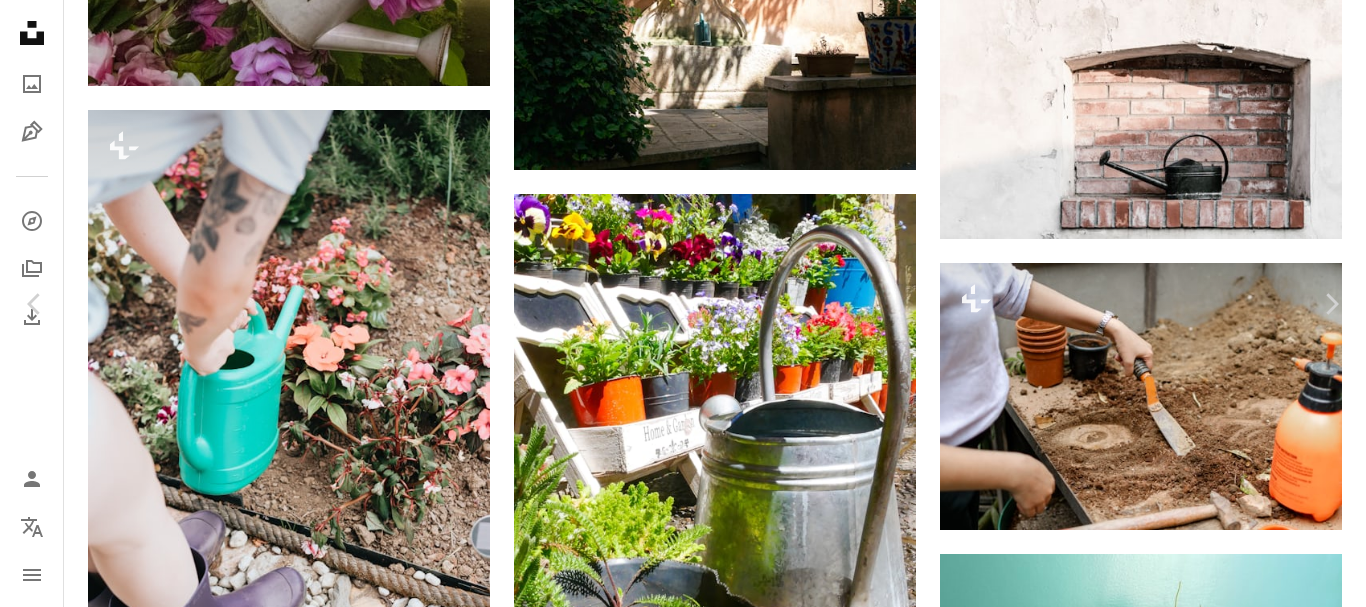 click on "A lock Baixar" at bounding box center (1216, 5868) 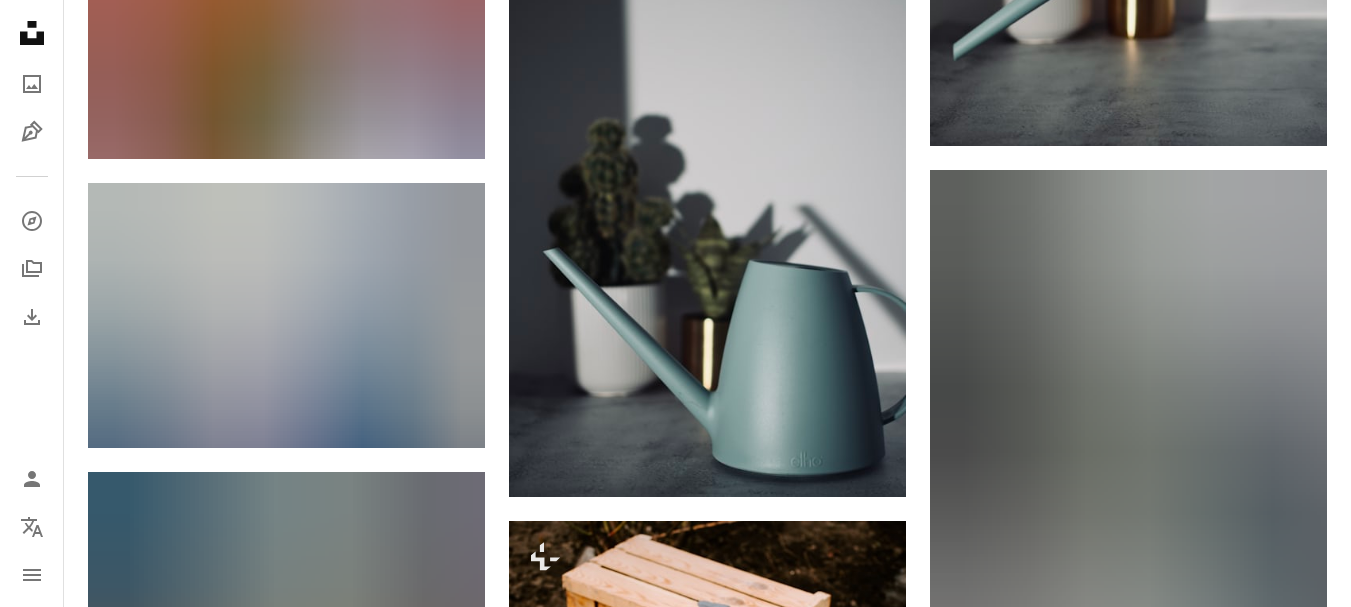 scroll, scrollTop: 1867, scrollLeft: 0, axis: vertical 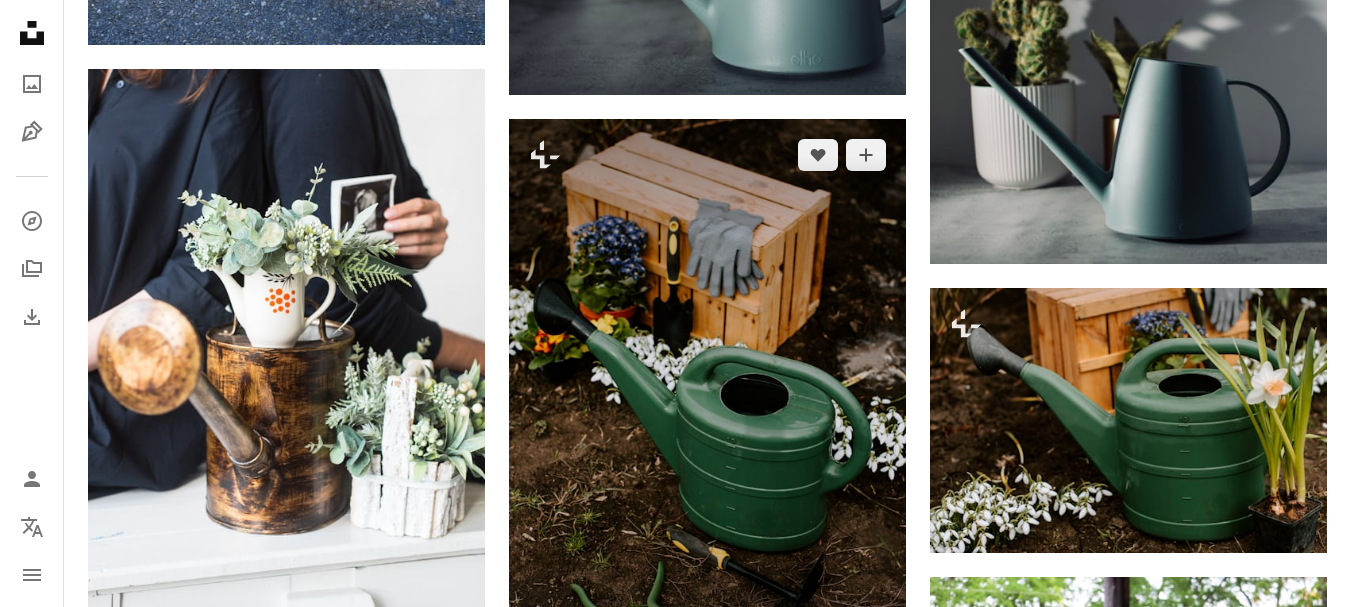 click at bounding box center (707, 416) 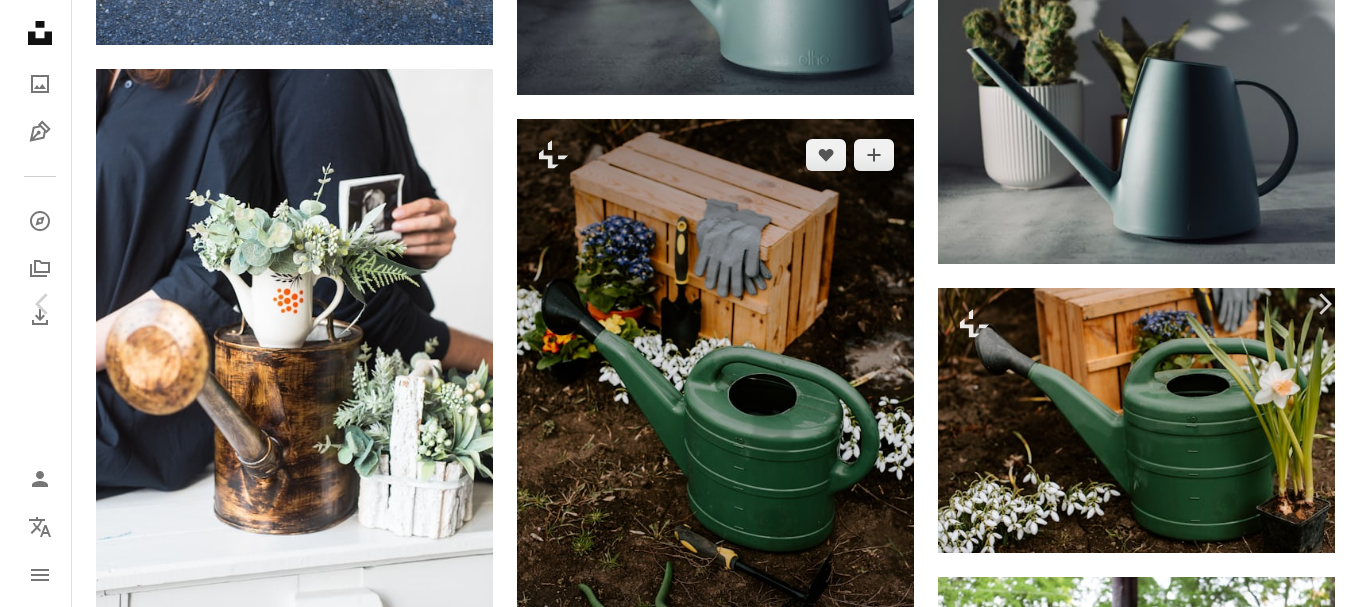 scroll, scrollTop: 2133, scrollLeft: 0, axis: vertical 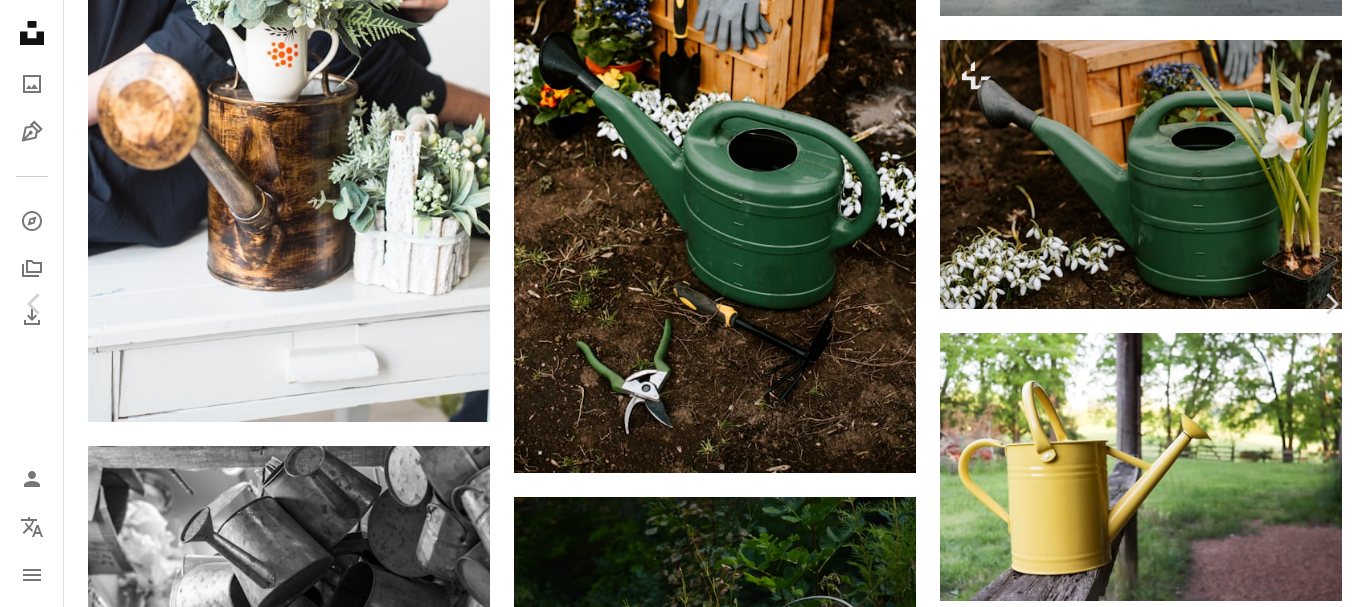 click on "A lock Baixar" at bounding box center [1216, 14135] 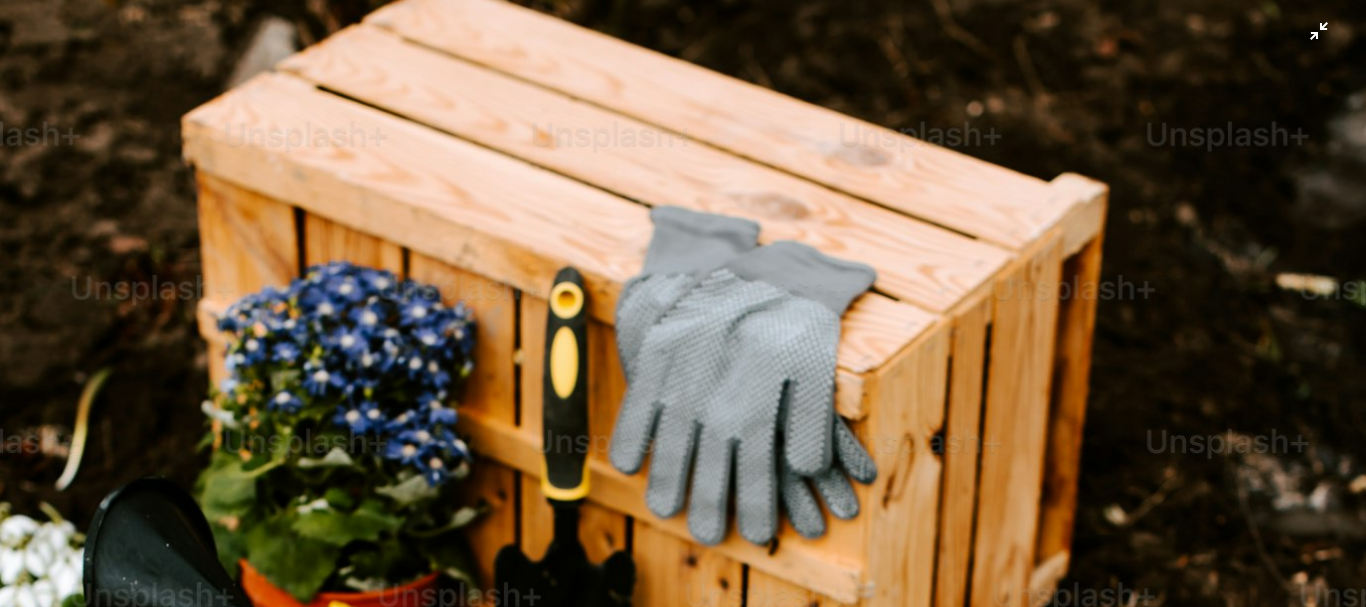 scroll, scrollTop: 62, scrollLeft: 0, axis: vertical 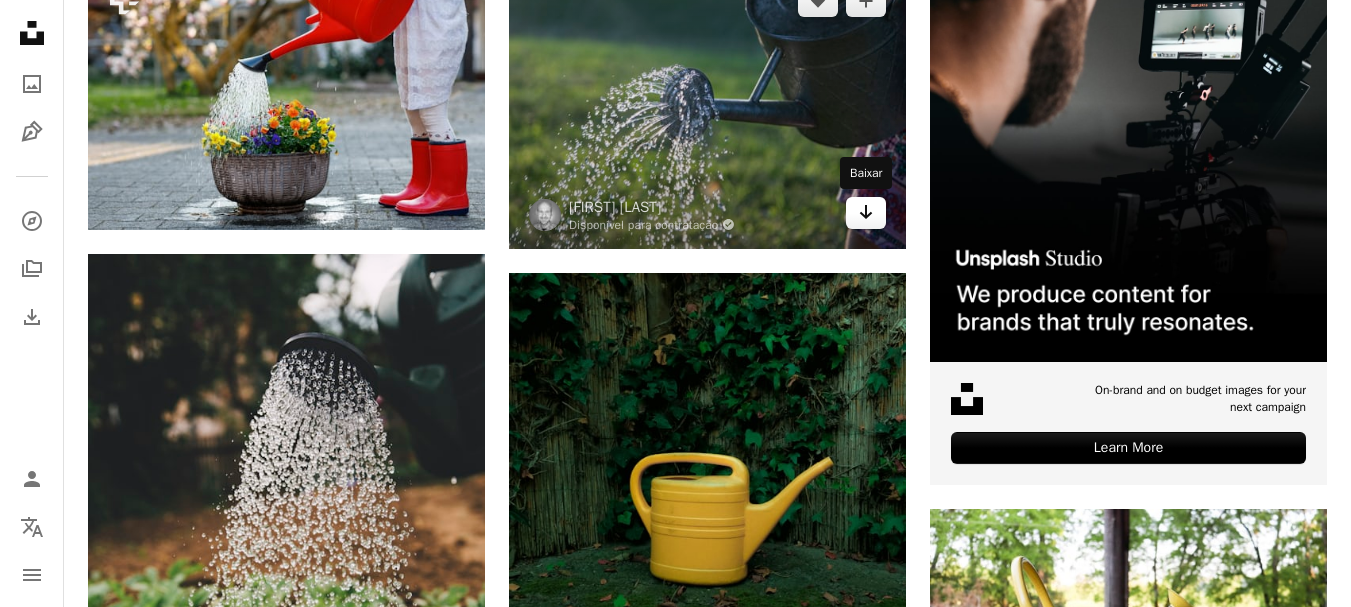 click on "Arrow pointing down" 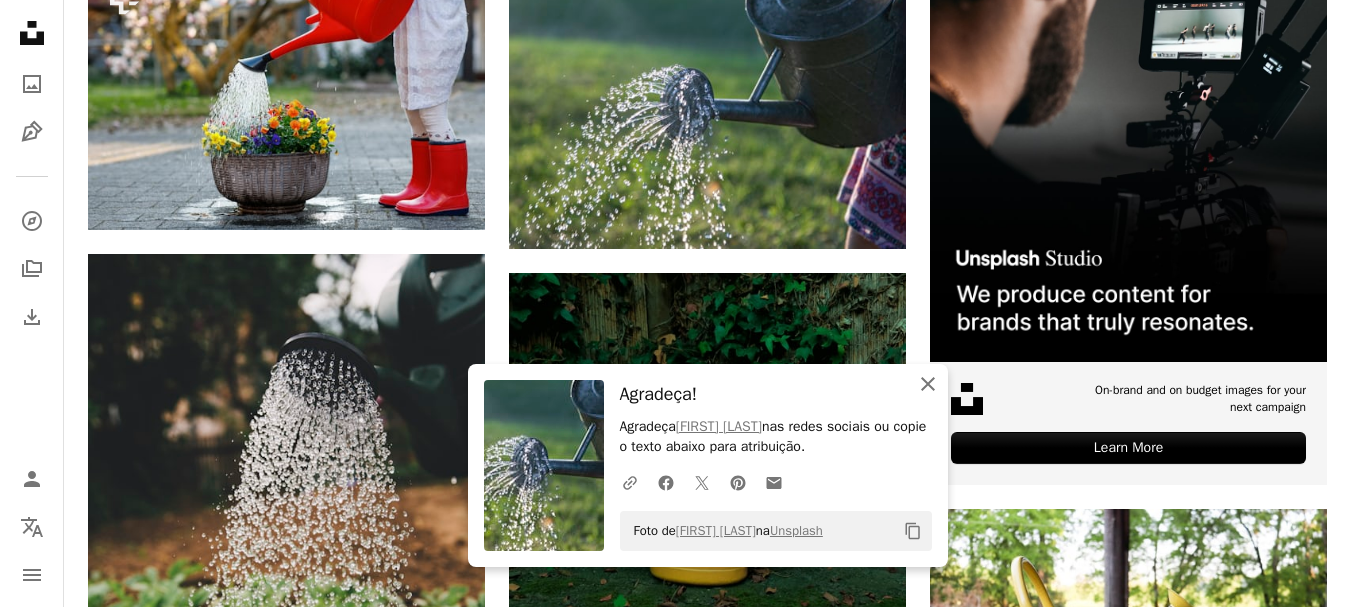 click 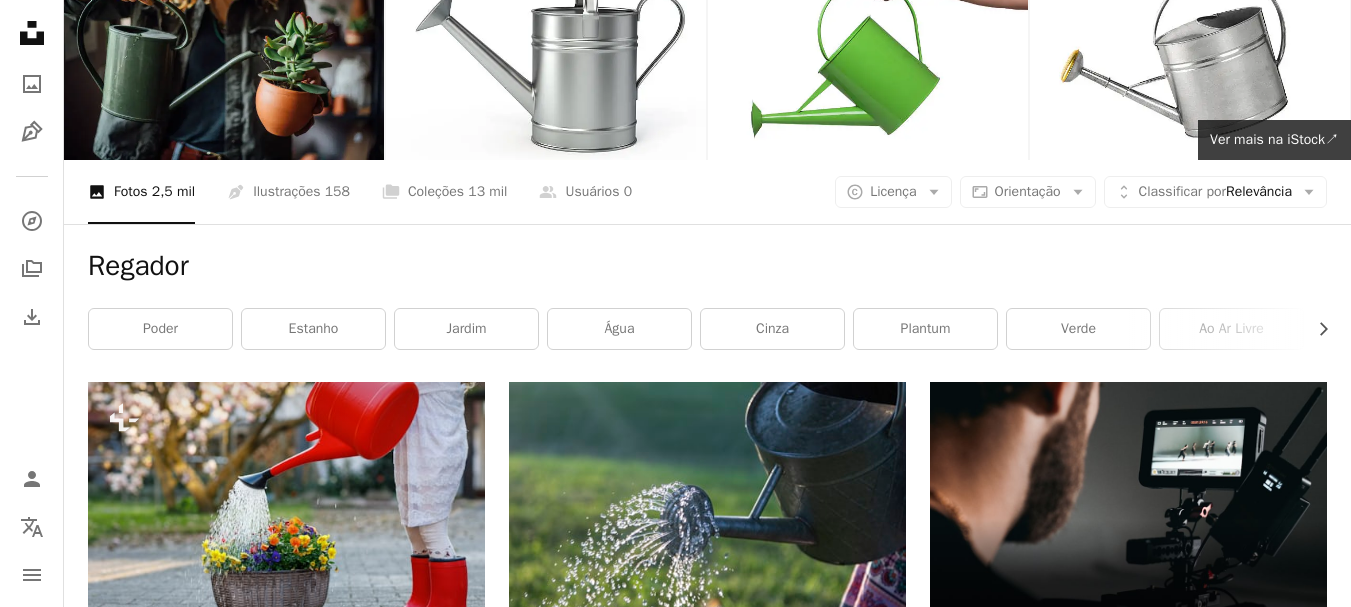 scroll, scrollTop: 0, scrollLeft: 0, axis: both 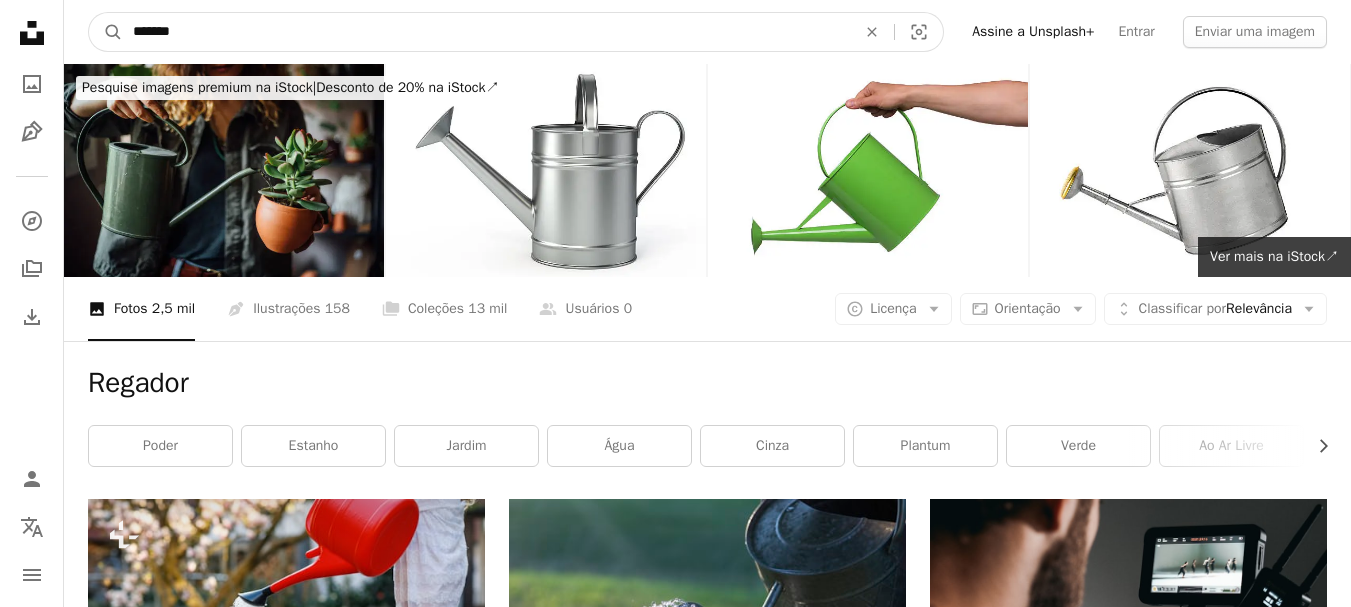 click on "*******" at bounding box center [486, 32] 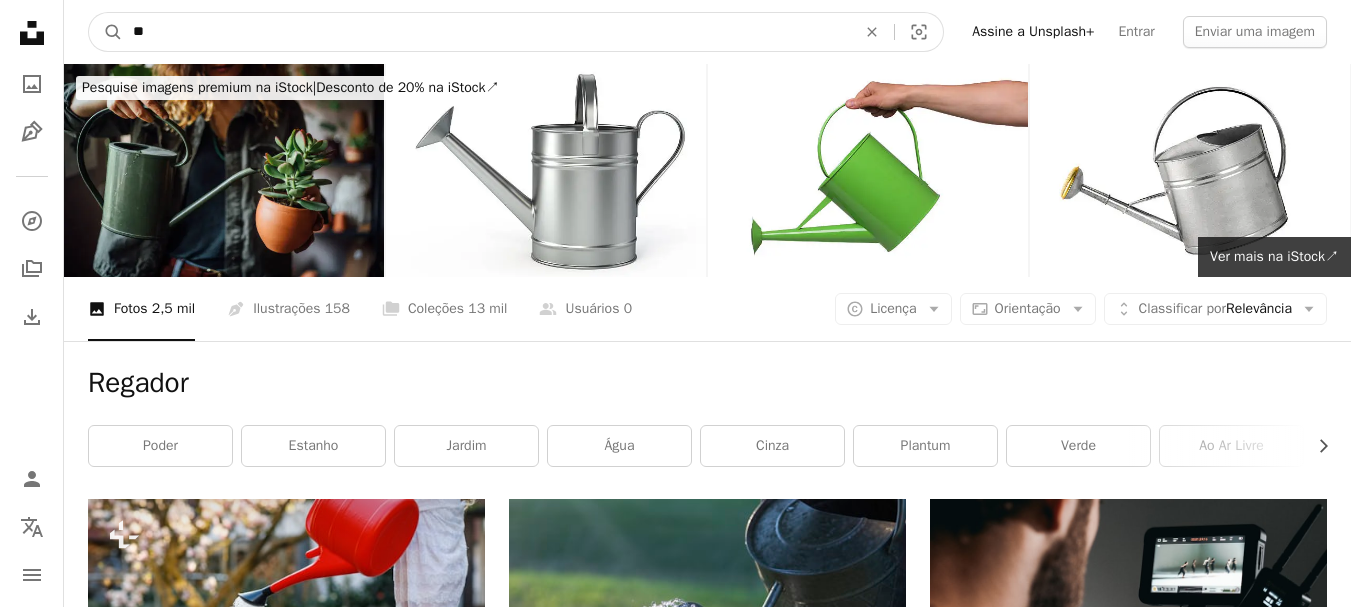 type on "*" 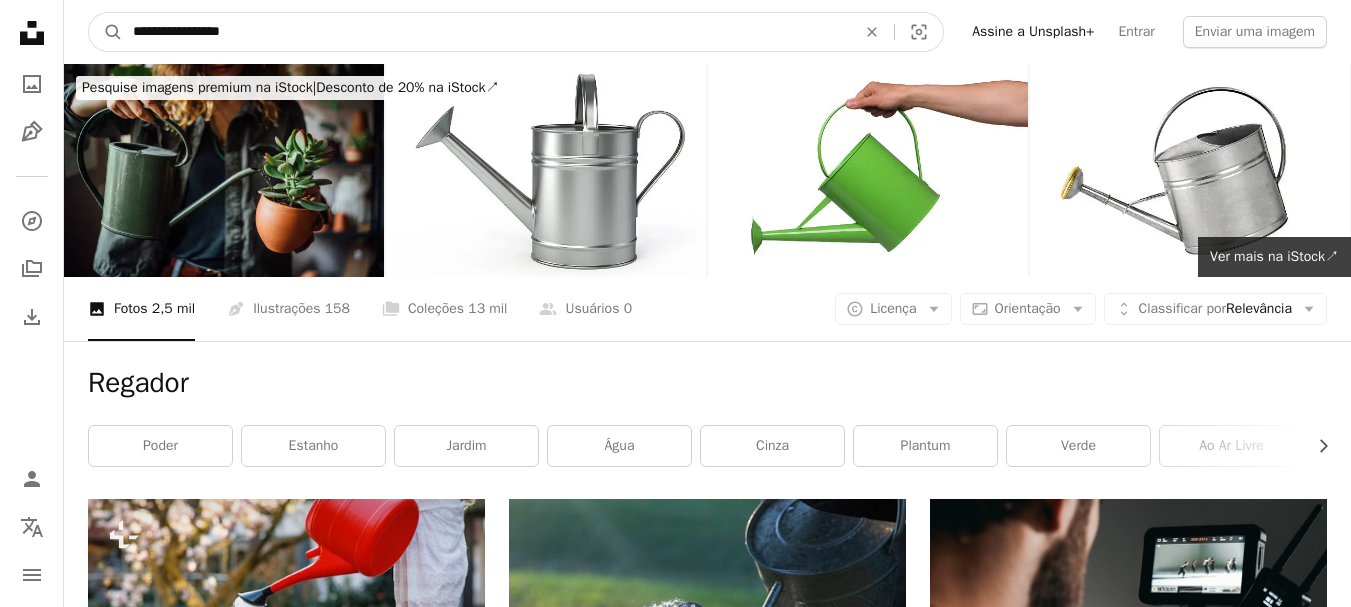 type on "**********" 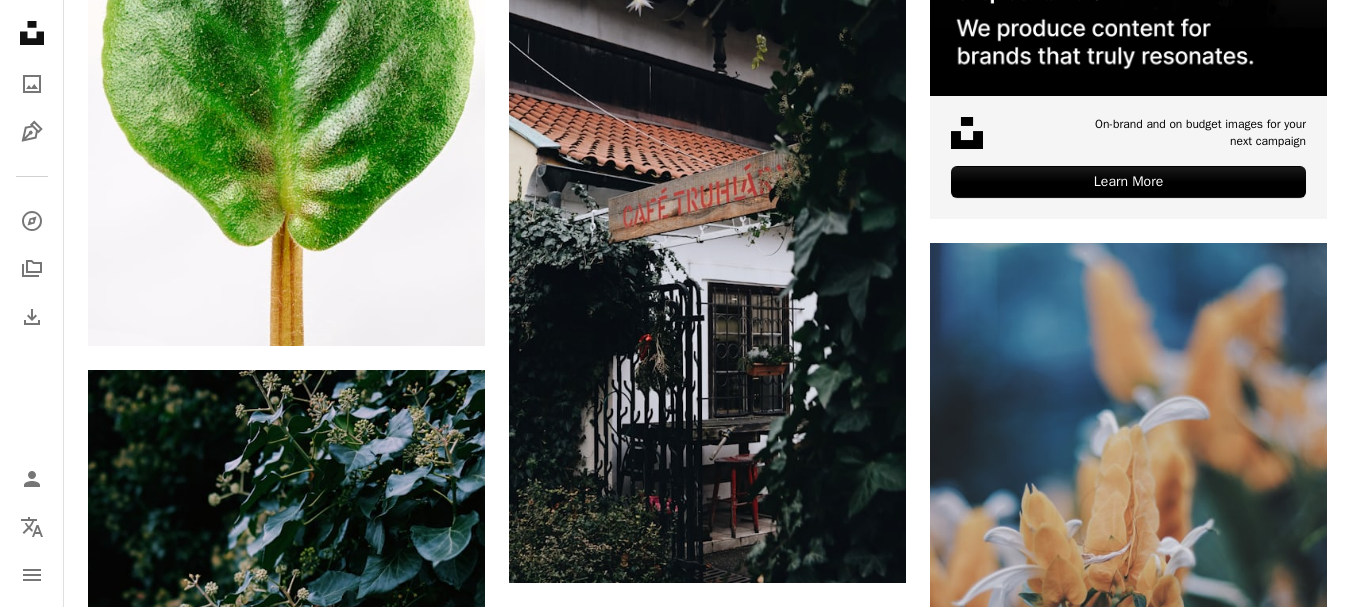 scroll, scrollTop: 0, scrollLeft: 0, axis: both 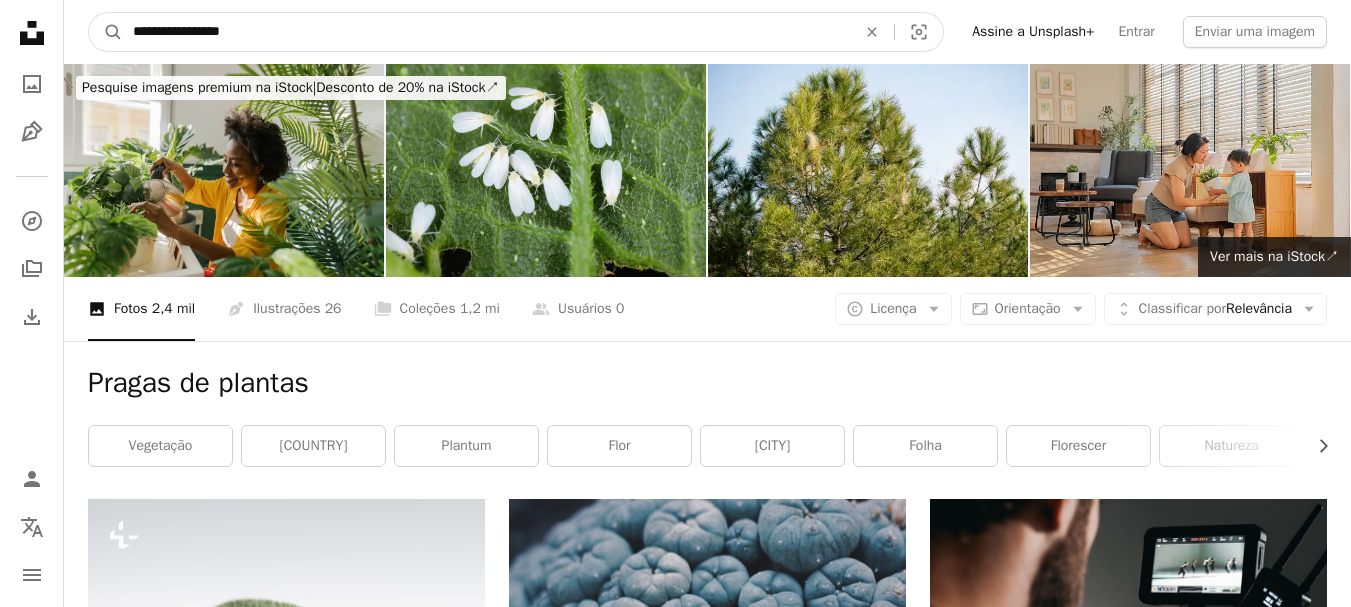 click on "**********" at bounding box center [486, 32] 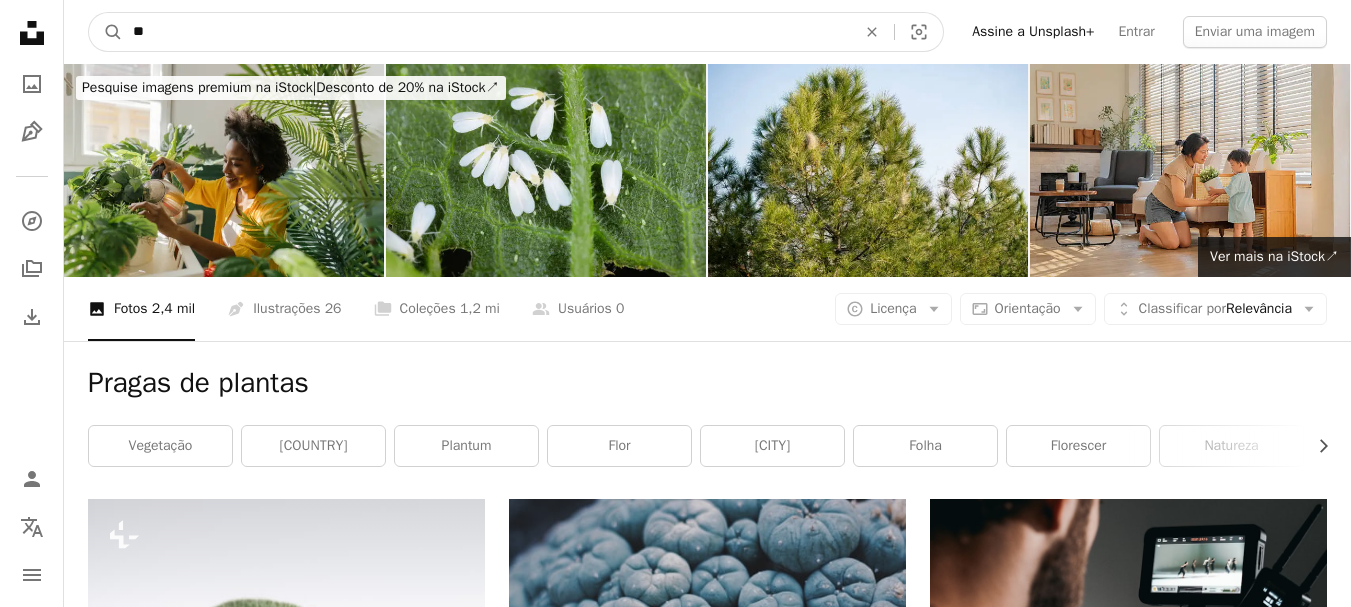 type on "*" 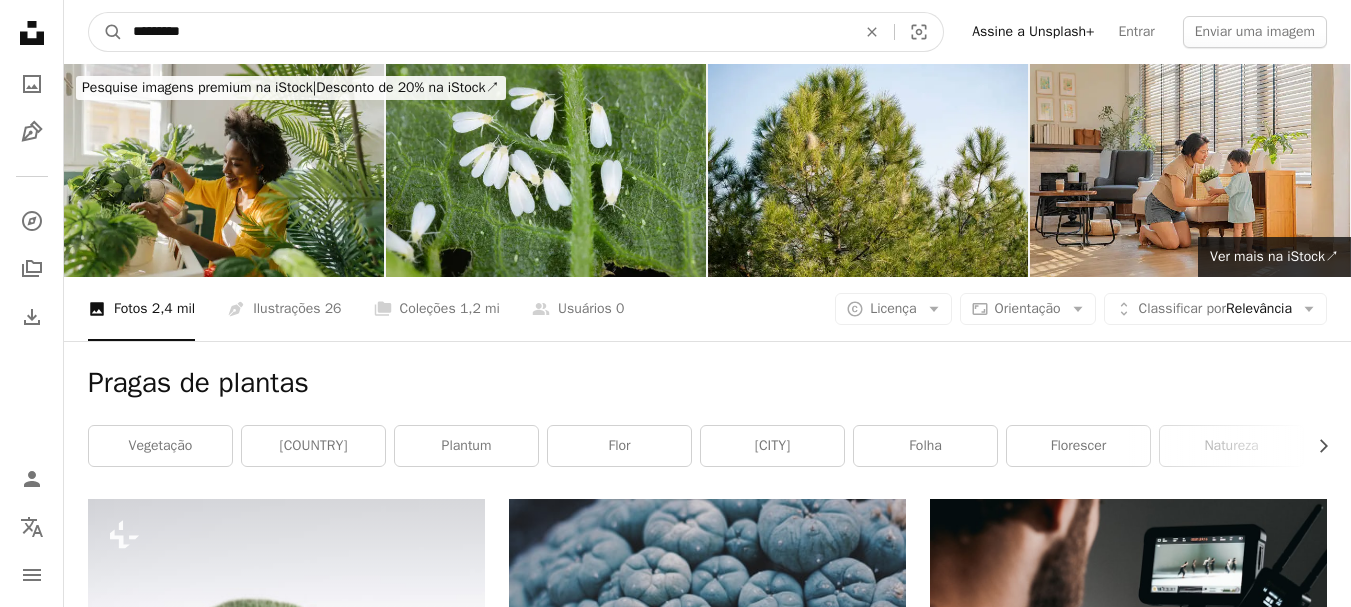 type on "*********" 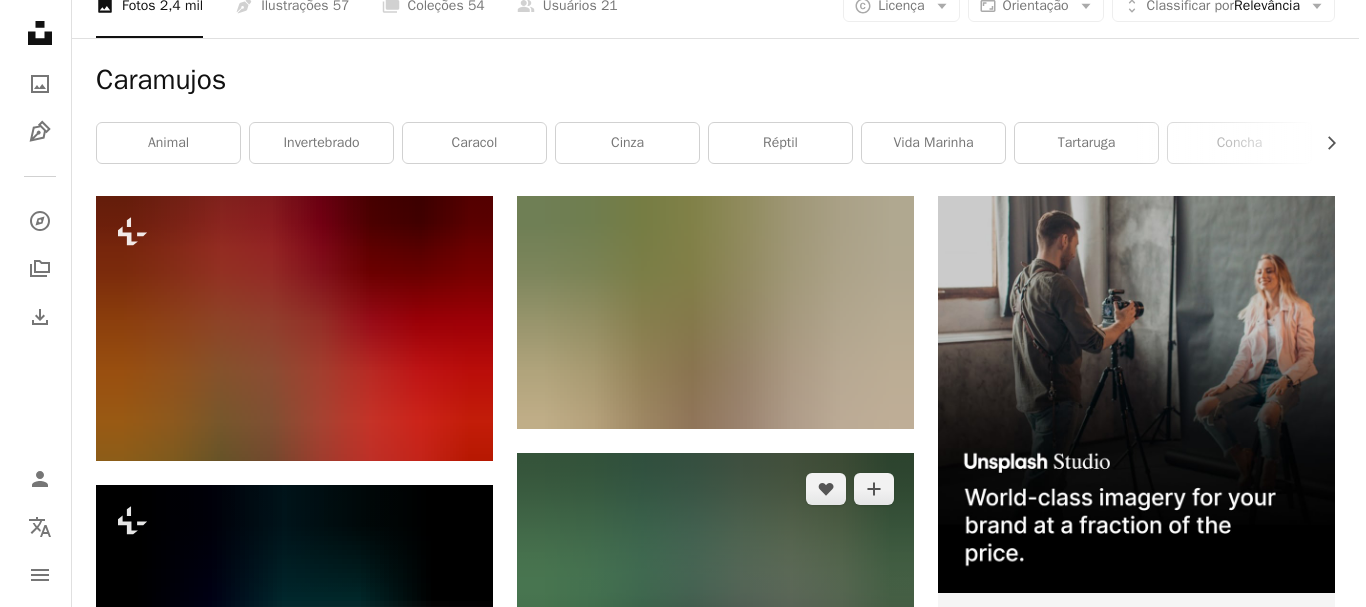 scroll, scrollTop: 267, scrollLeft: 0, axis: vertical 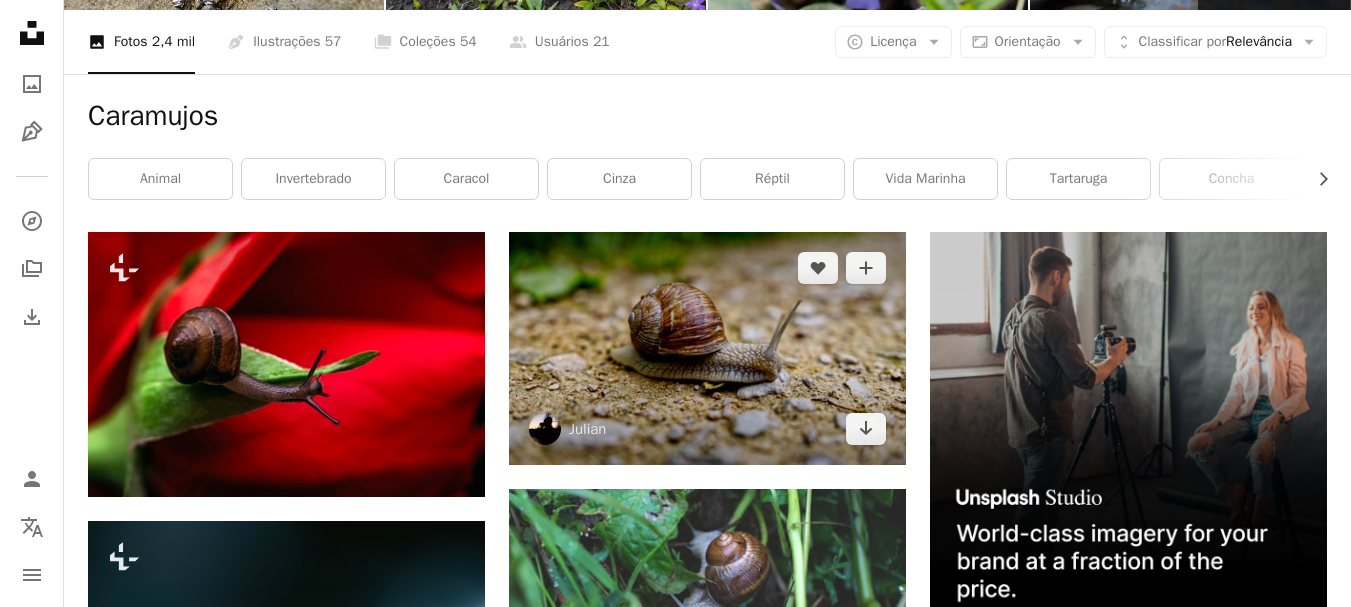 click at bounding box center [707, 348] 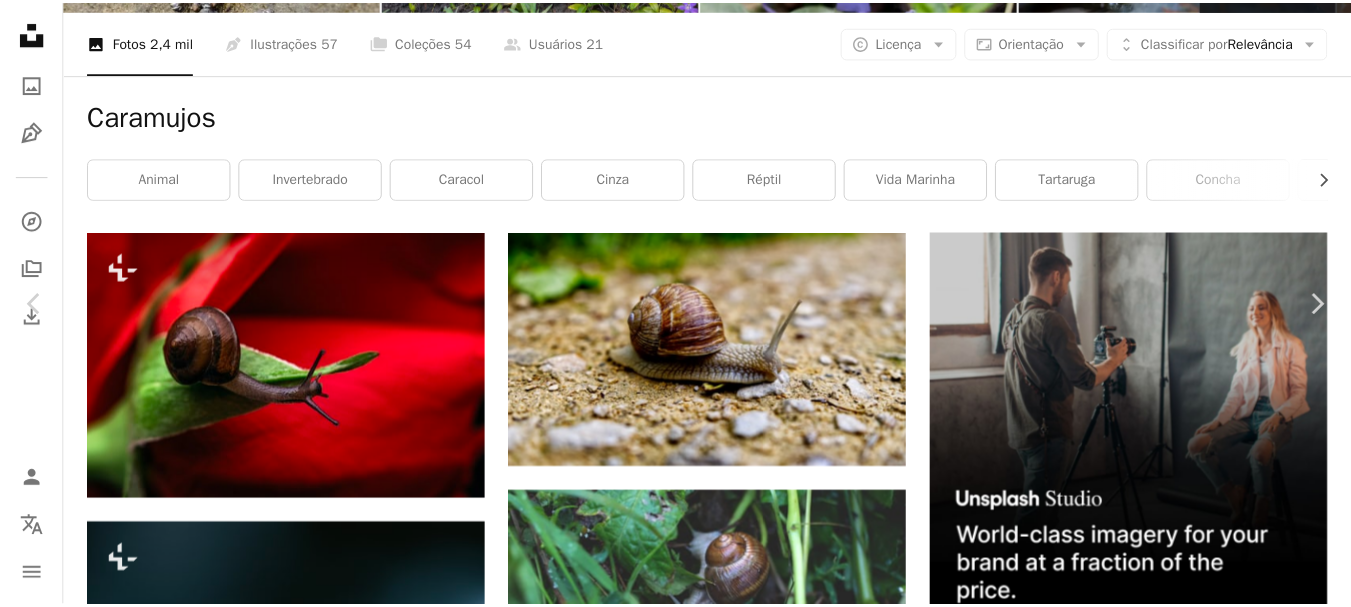 scroll, scrollTop: 0, scrollLeft: 0, axis: both 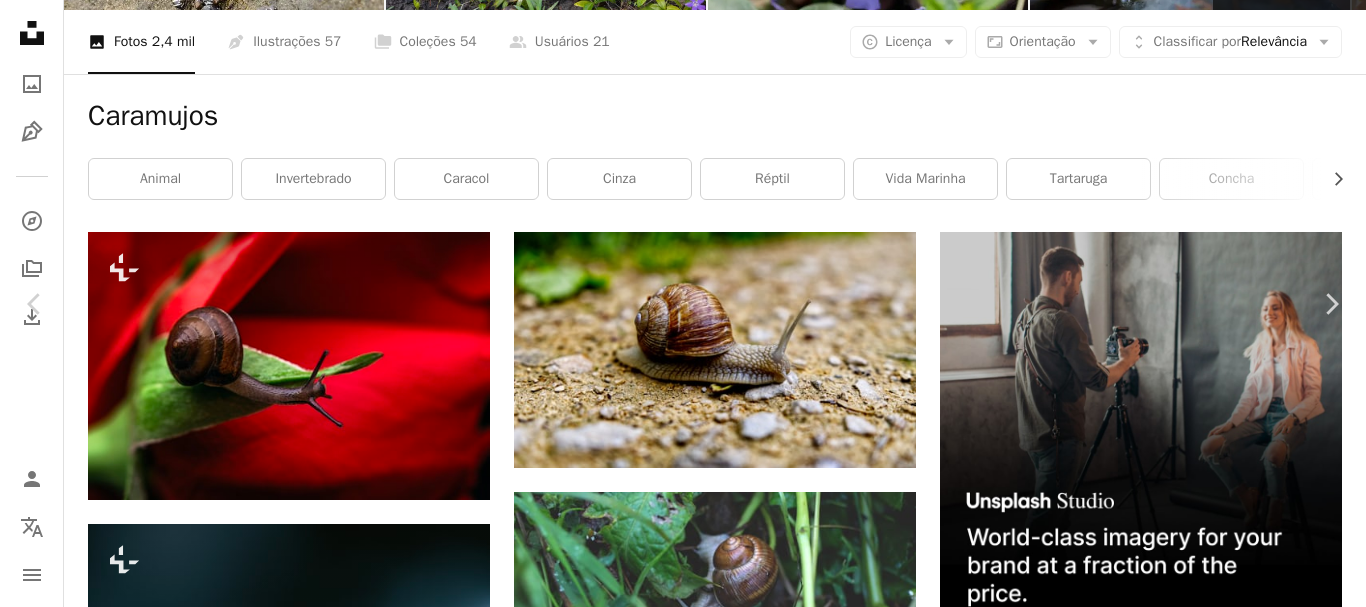 click on "An X shape" at bounding box center [20, 20] 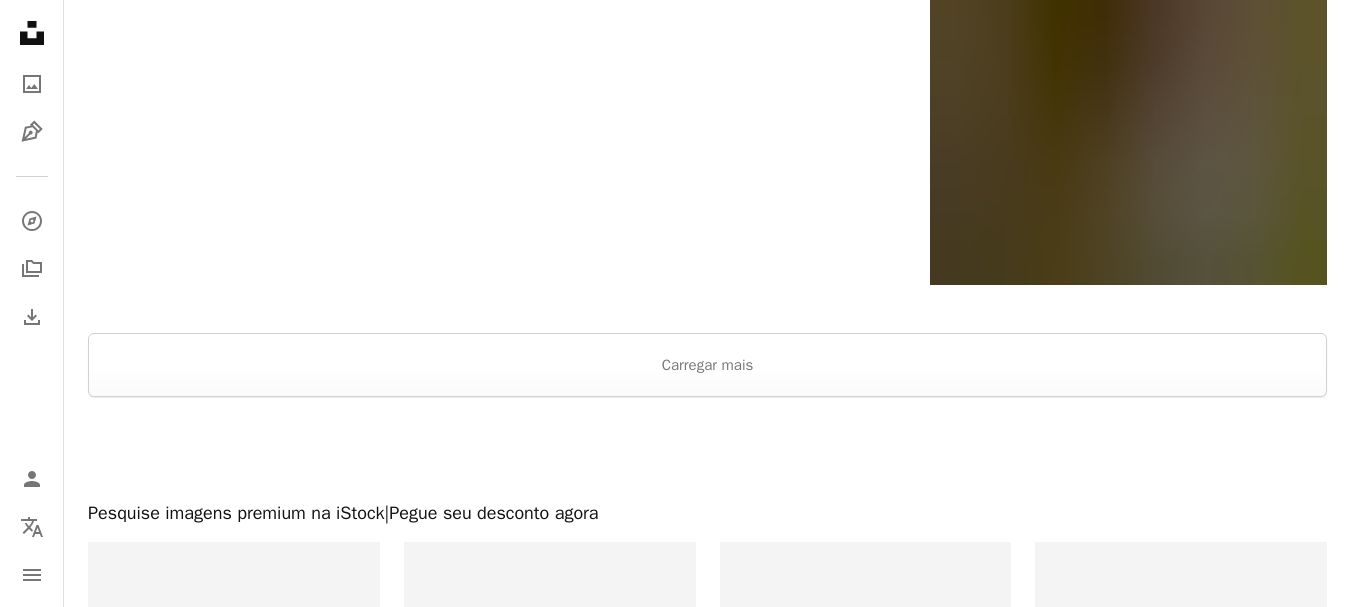 scroll, scrollTop: 3200, scrollLeft: 0, axis: vertical 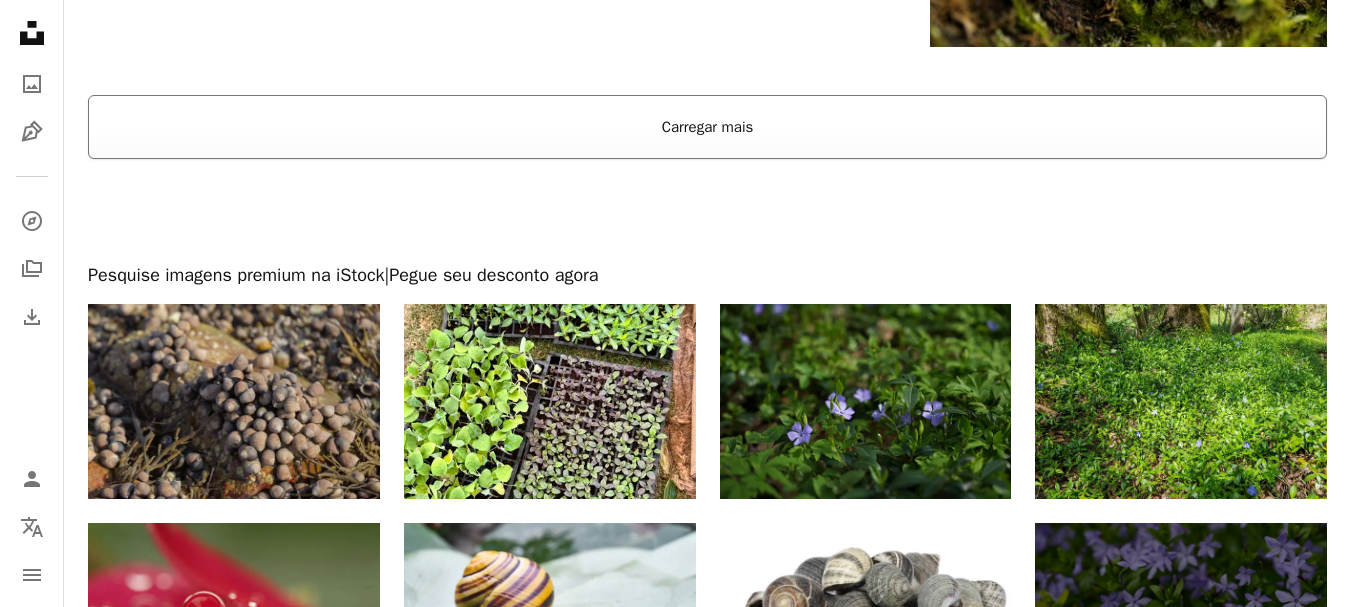click on "Carregar mais" at bounding box center (707, 127) 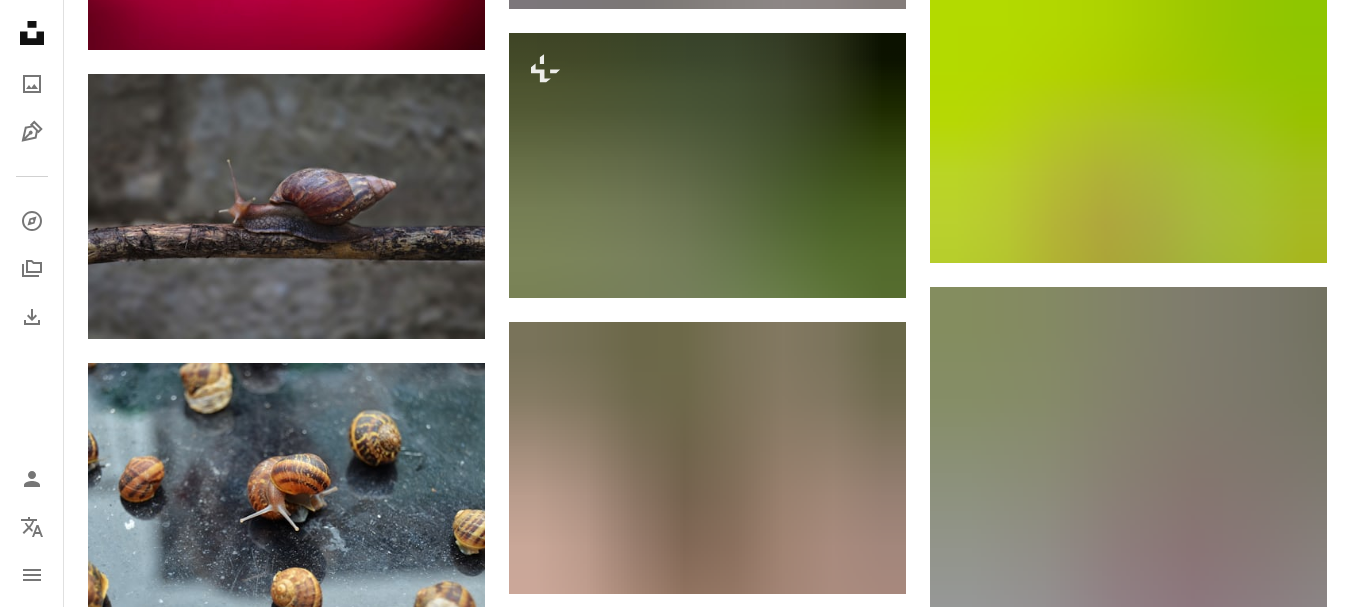 scroll, scrollTop: 0, scrollLeft: 0, axis: both 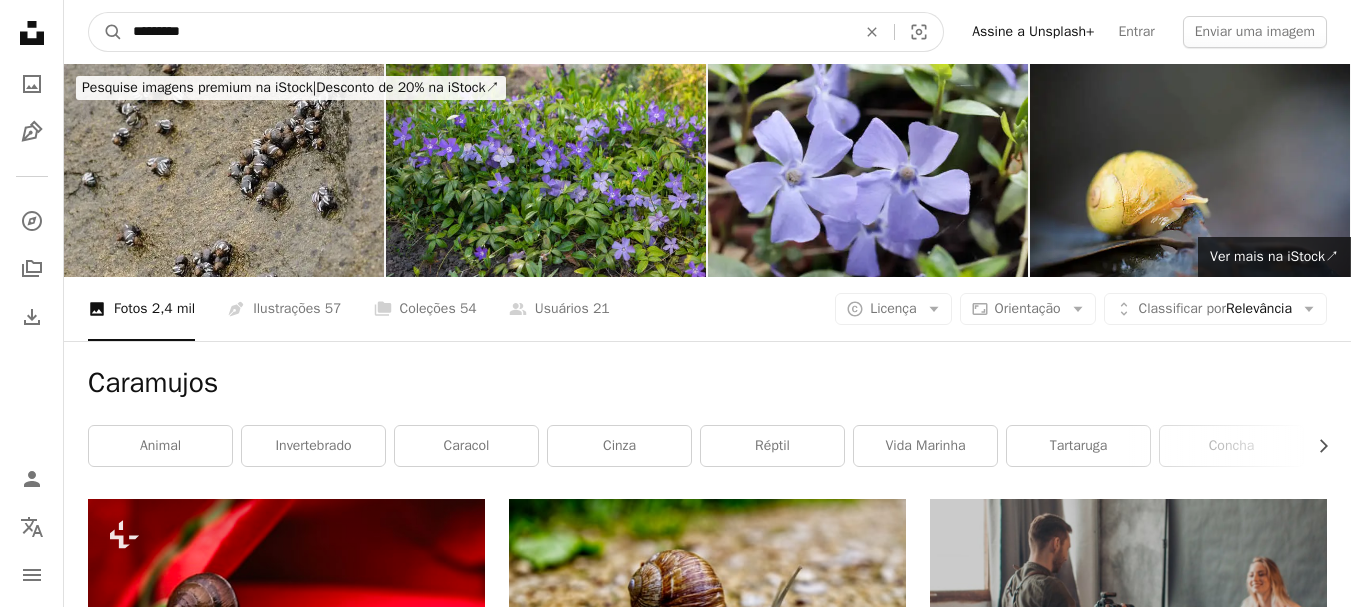 click on "*********" at bounding box center (486, 32) 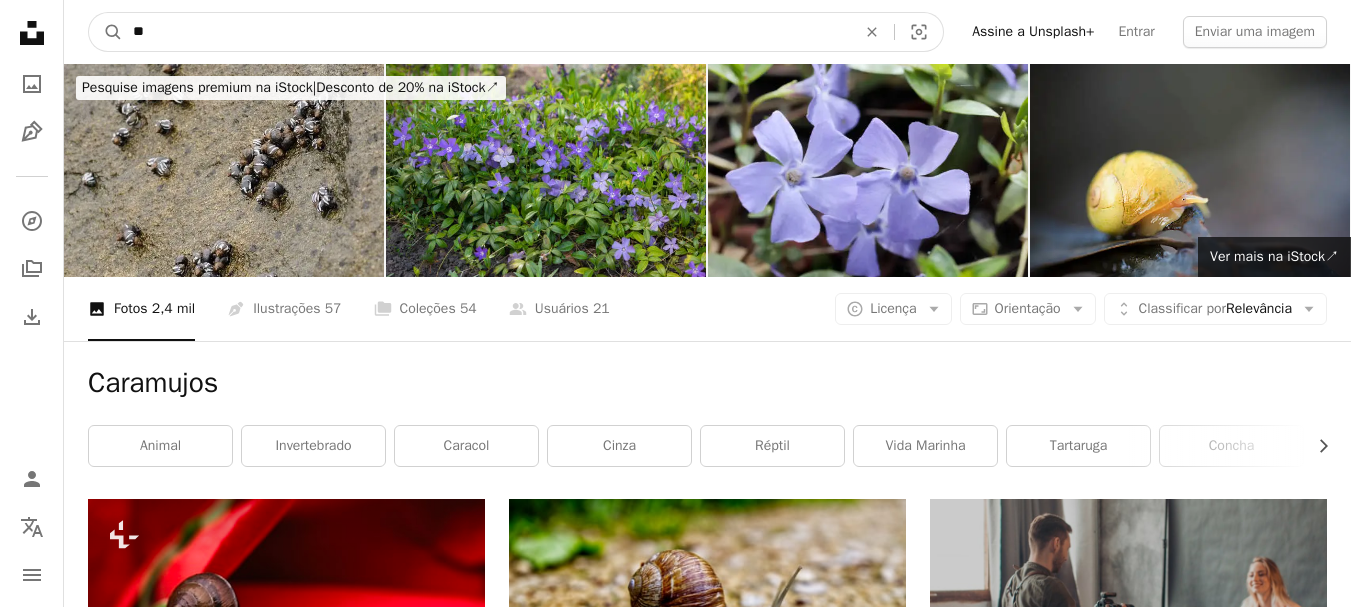 type on "*" 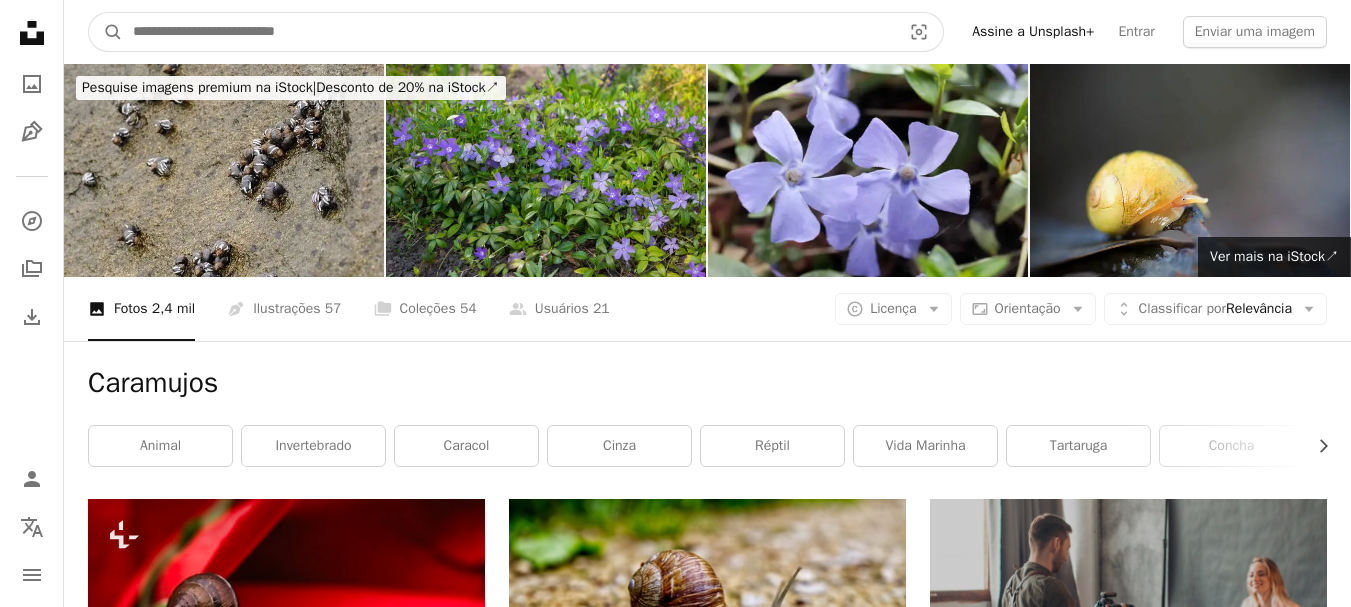 click at bounding box center [509, 32] 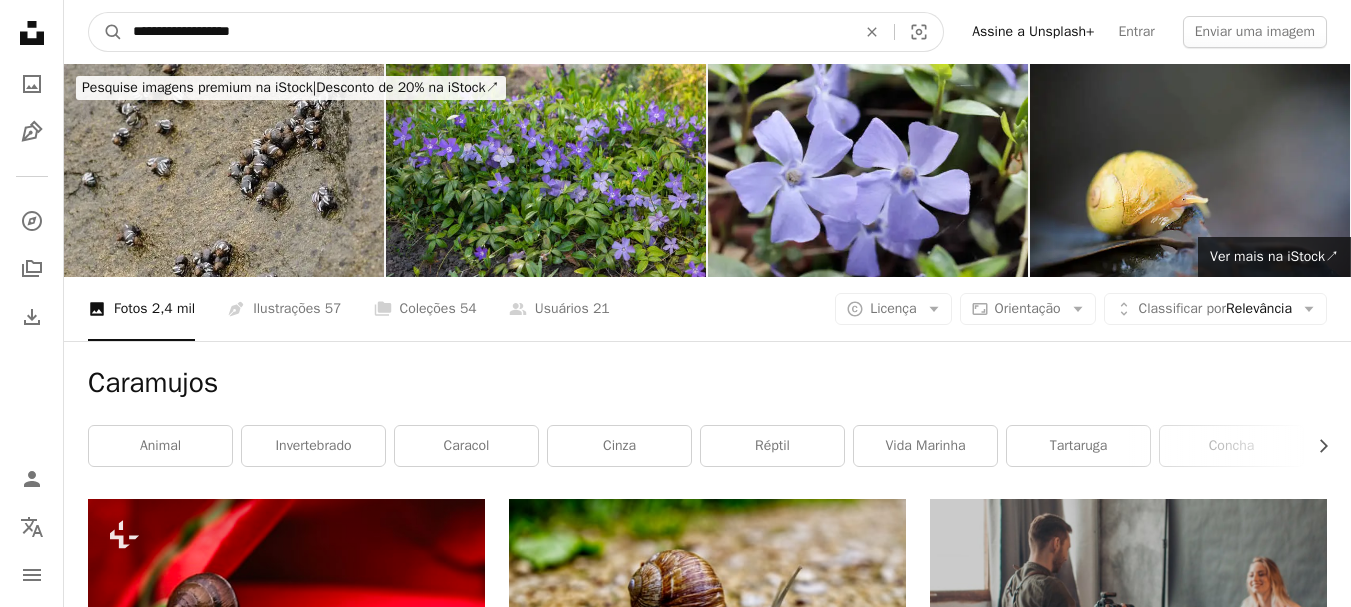type on "**********" 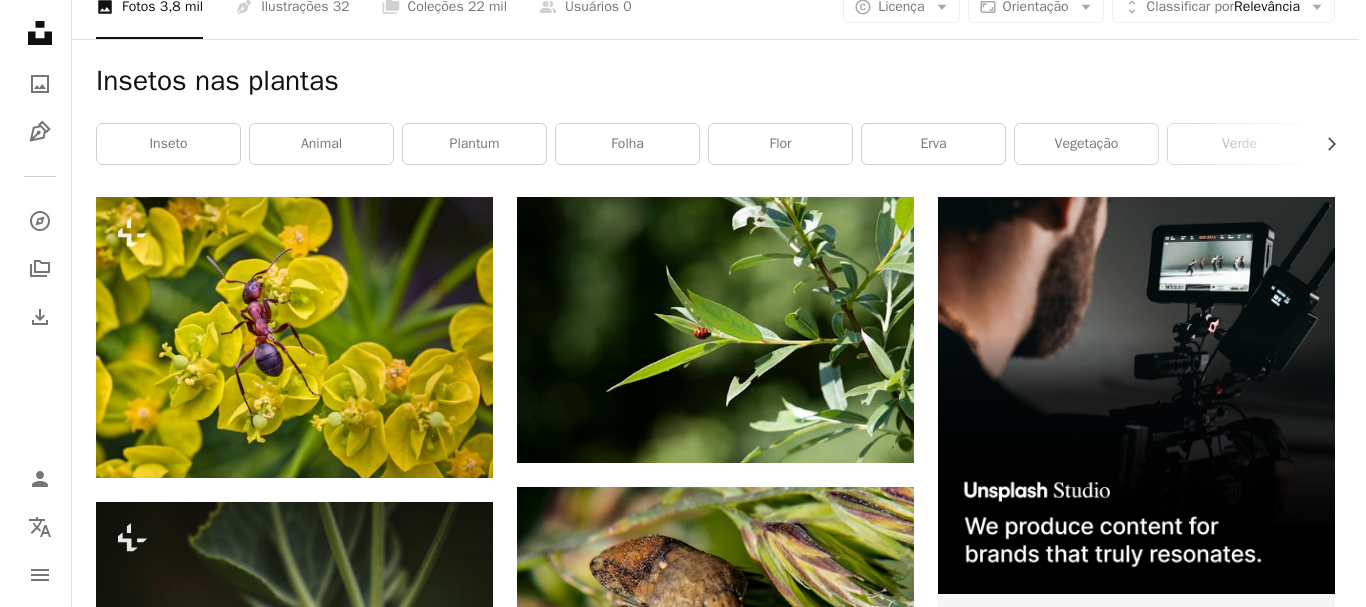scroll, scrollTop: 267, scrollLeft: 0, axis: vertical 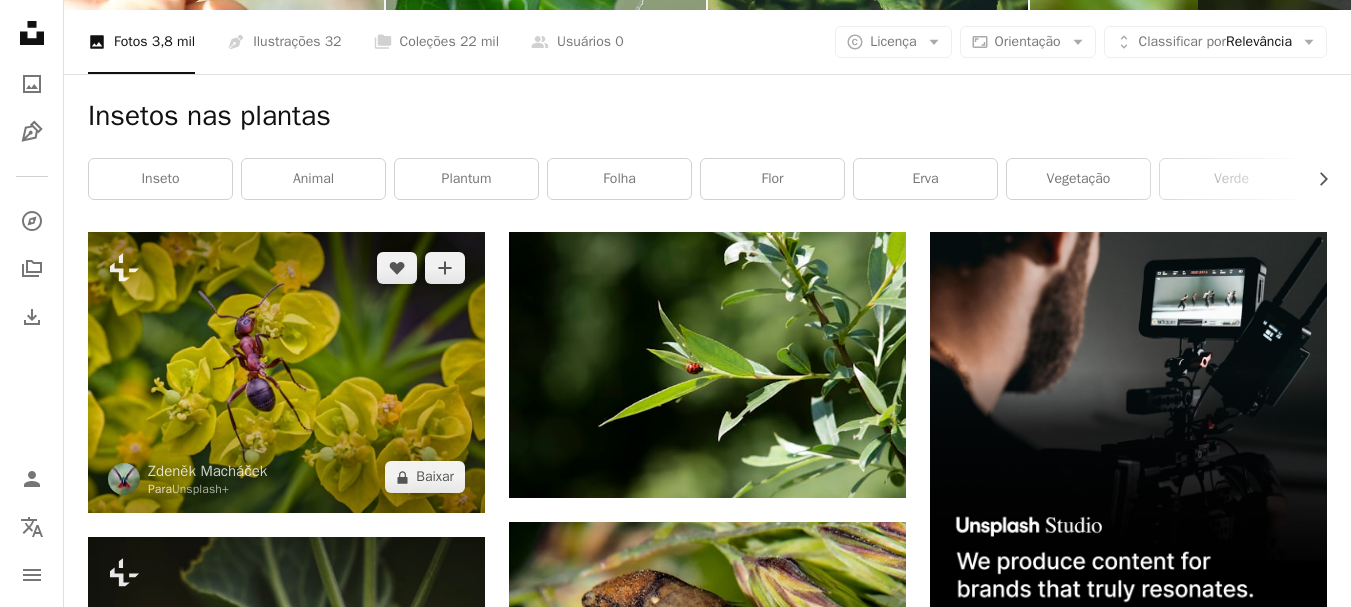 click at bounding box center (286, 372) 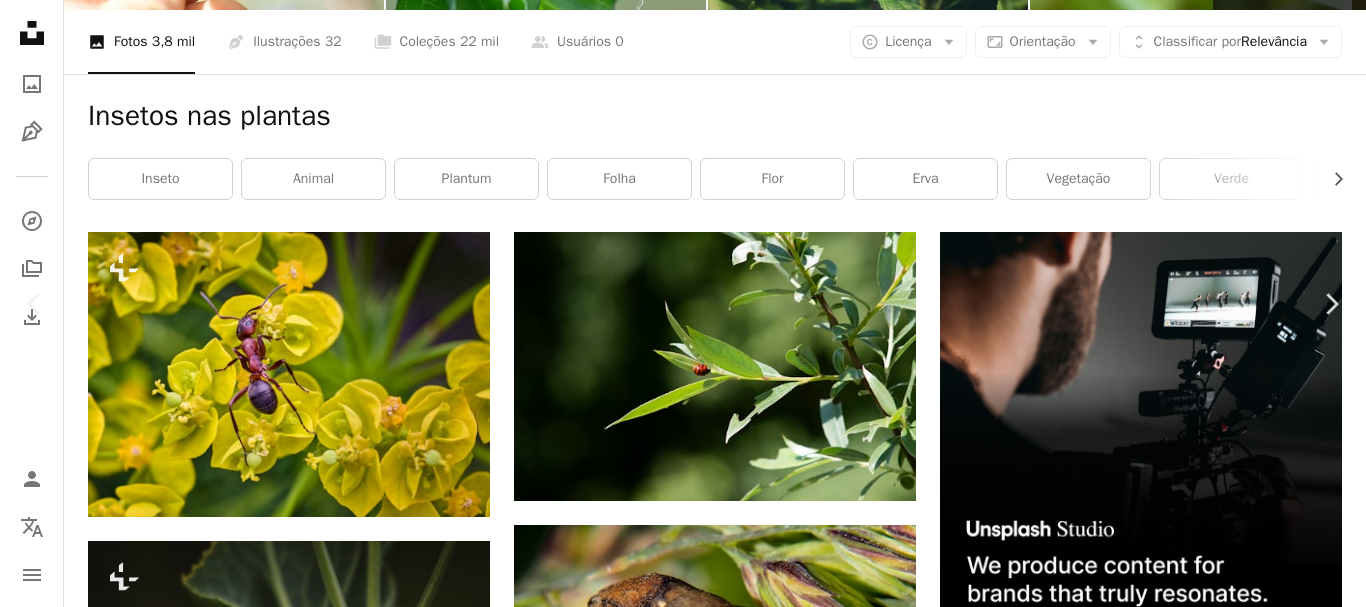 scroll, scrollTop: 267, scrollLeft: 0, axis: vertical 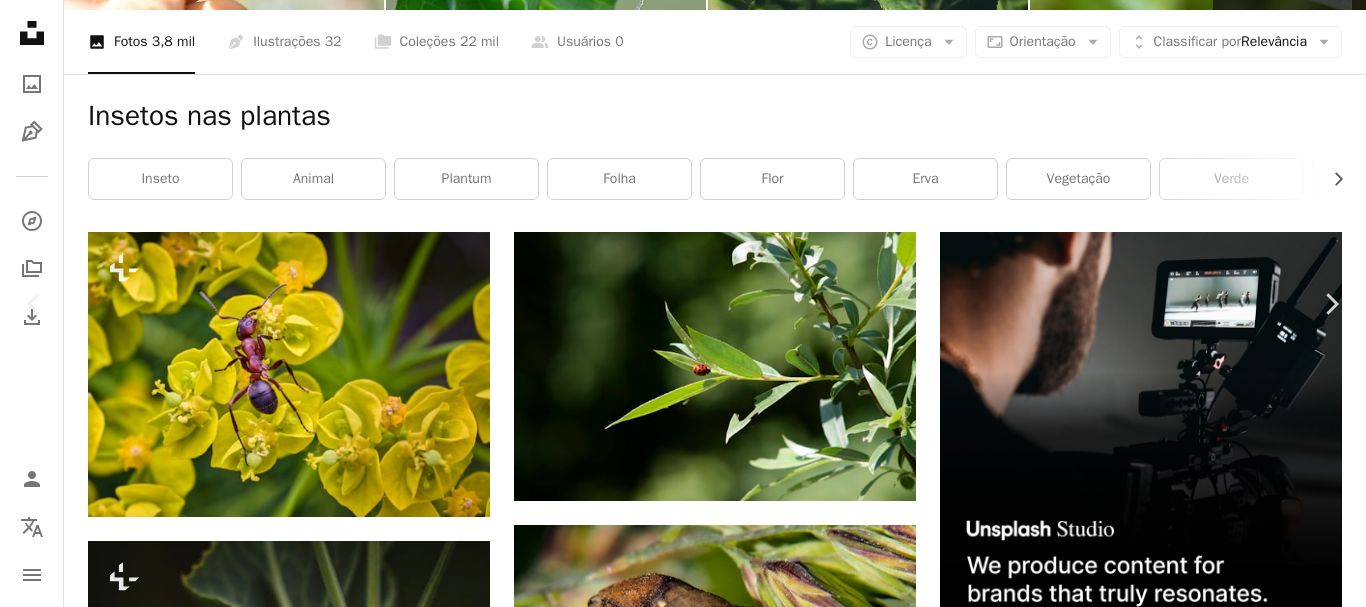 click on "An X shape Imagens premium, prontas para usar. Obtenha acesso ilimitado. A plus sign Conteúdo para associados adicionado mensalmente A plus sign Downloads royalty-free ilimitados A plus sign Ilustrações  Lançamento A plus sign Proteções legais aprimoradas anual 66%  de desconto mensal $ 12   $ 4 USD por mês * Assine a  Unsplash+ *Quando pago anualmente, faturamento antecipado de  $ 48 Mais impostos aplicáveis. Renovação automática. Cancele quando quiser." at bounding box center [683, 4763] 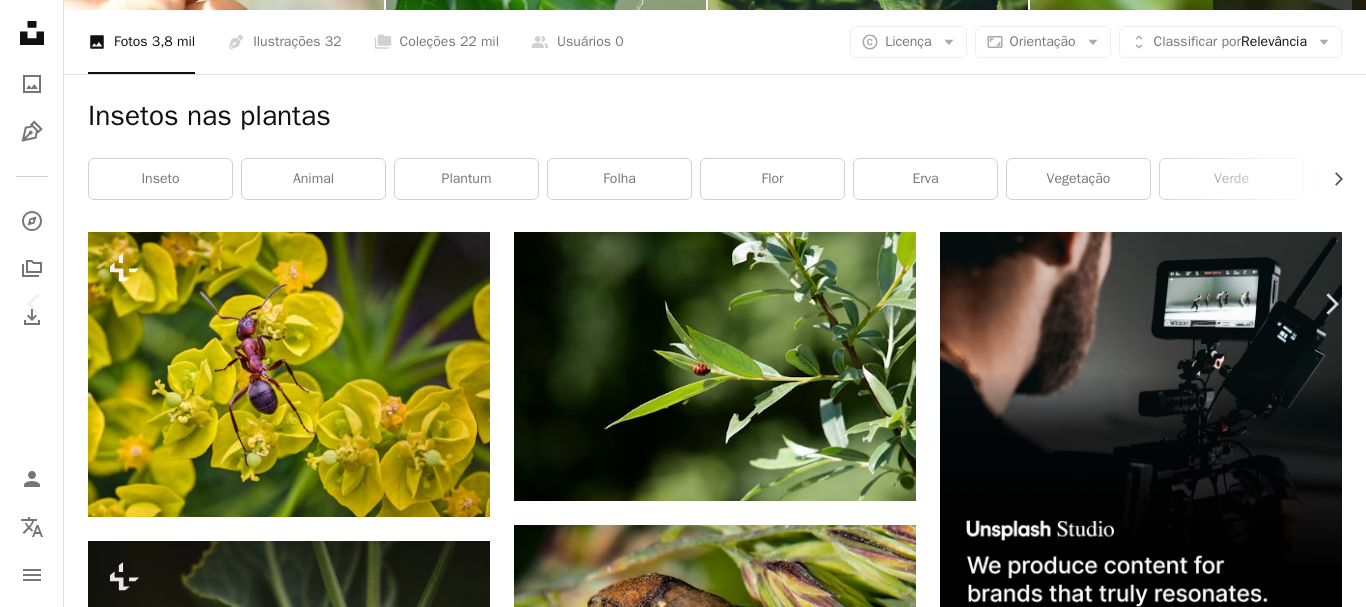 scroll, scrollTop: 0, scrollLeft: 0, axis: both 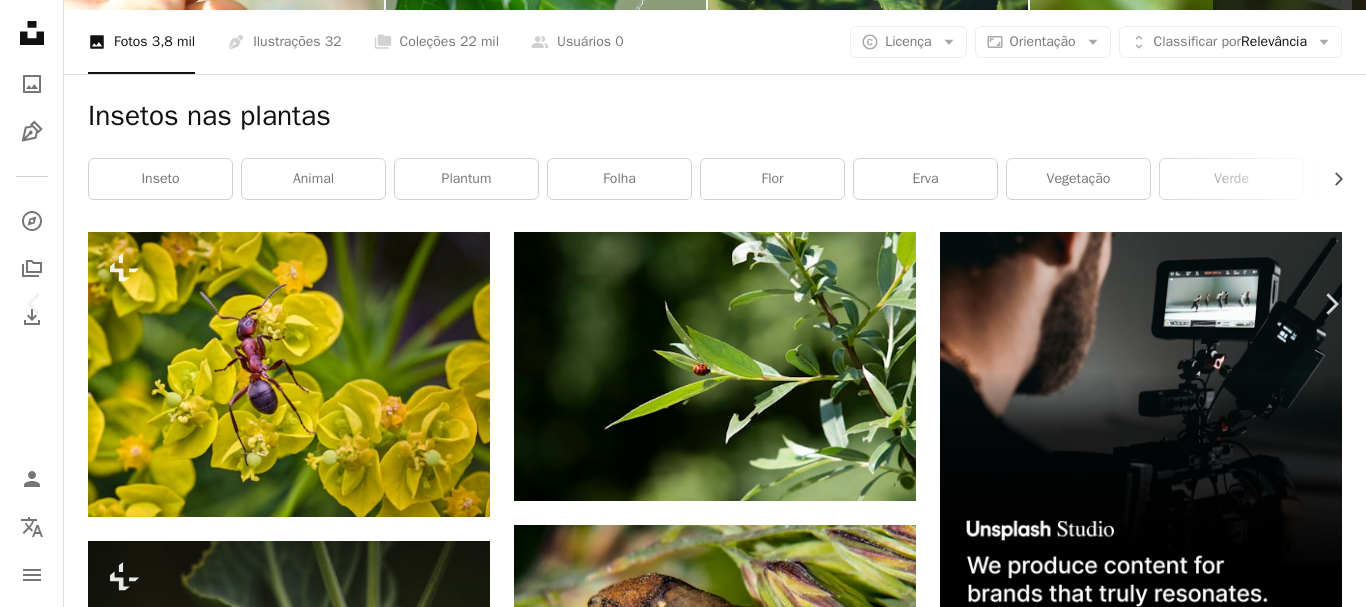 click on "An X shape" at bounding box center [20, 20] 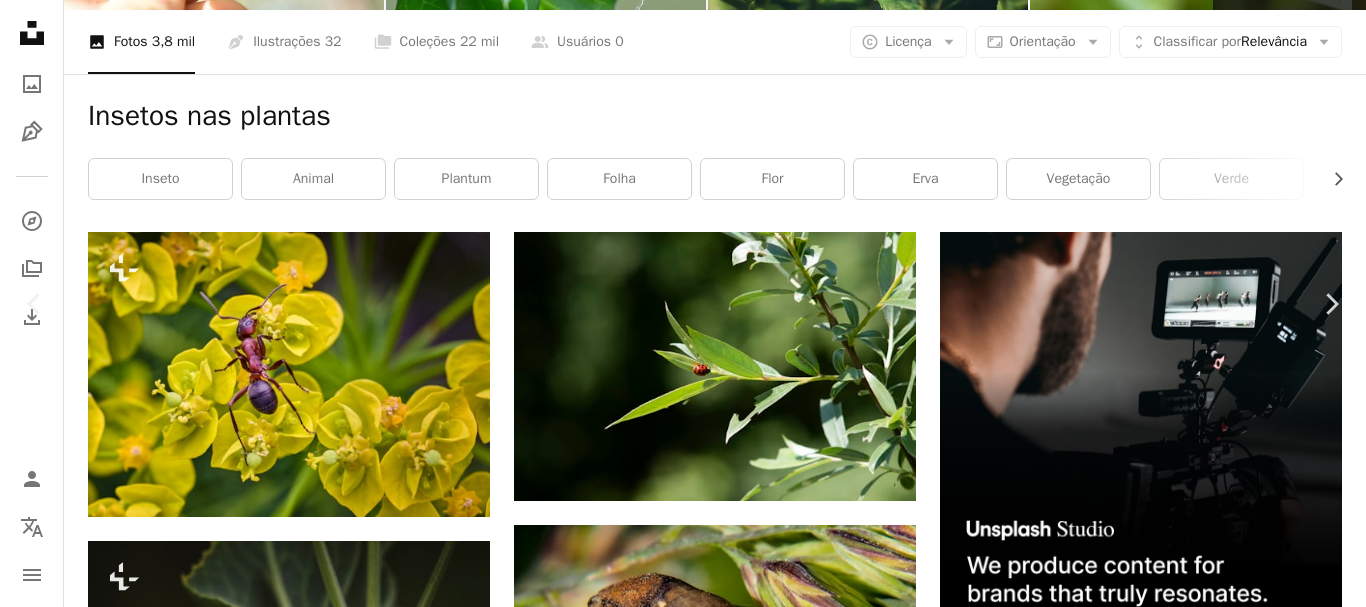 click on "An X shape" at bounding box center (20, 20) 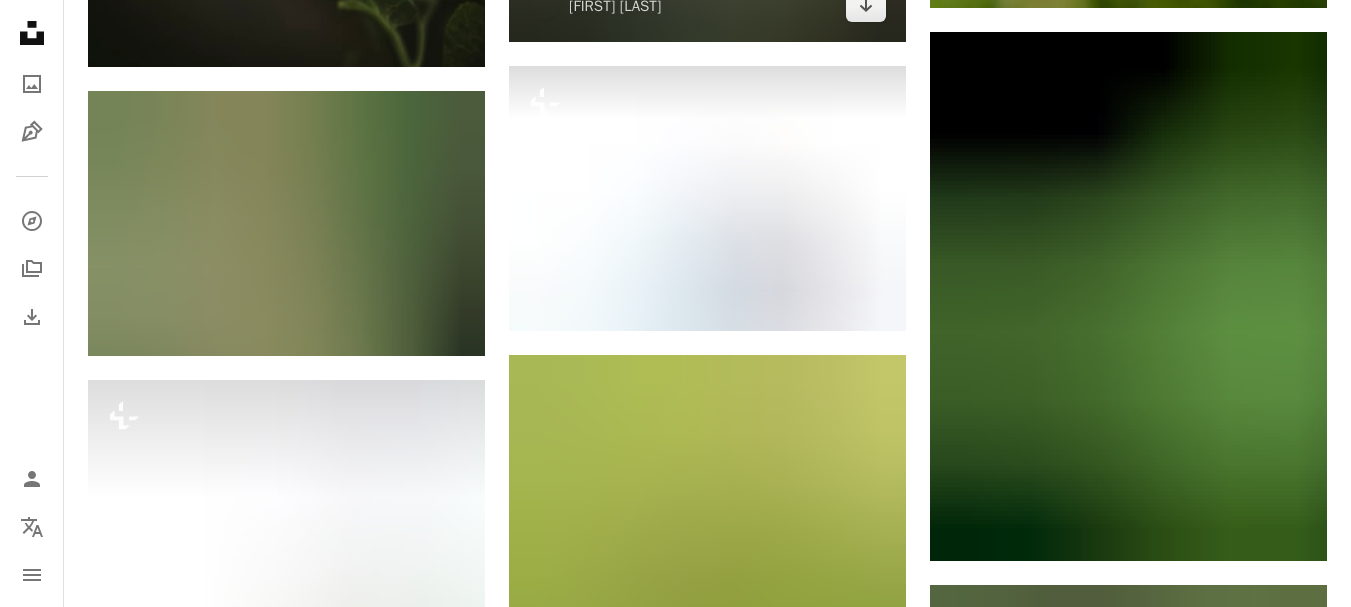 scroll, scrollTop: 1600, scrollLeft: 0, axis: vertical 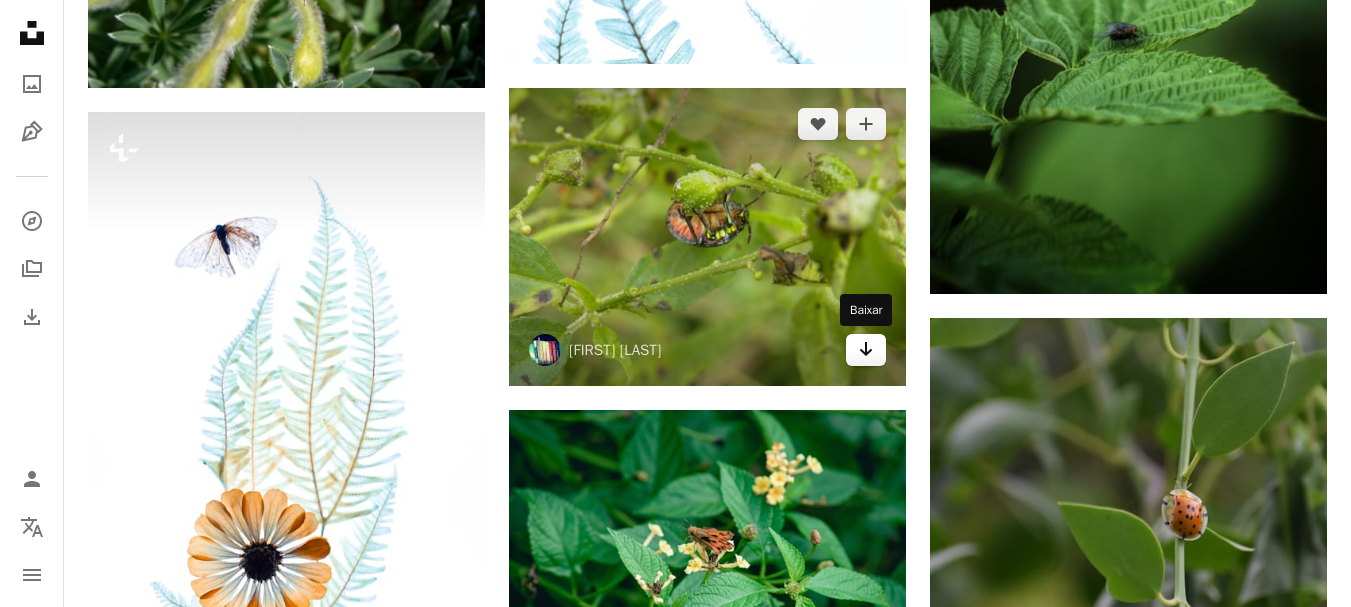 click 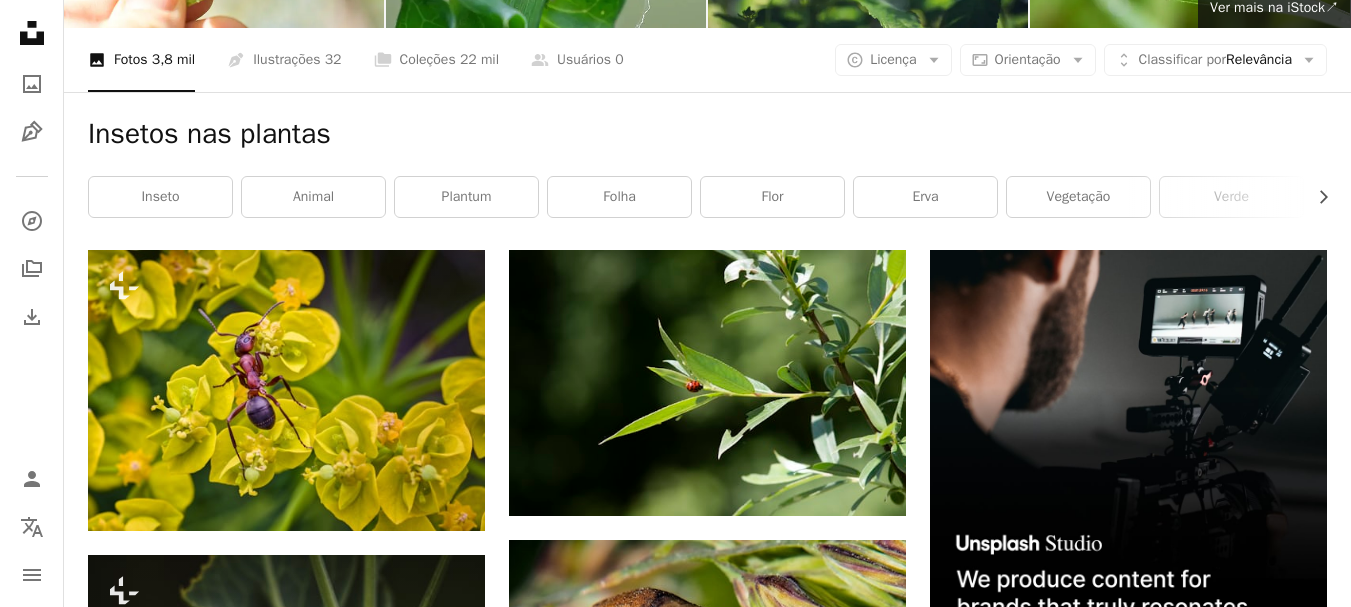 scroll, scrollTop: 533, scrollLeft: 0, axis: vertical 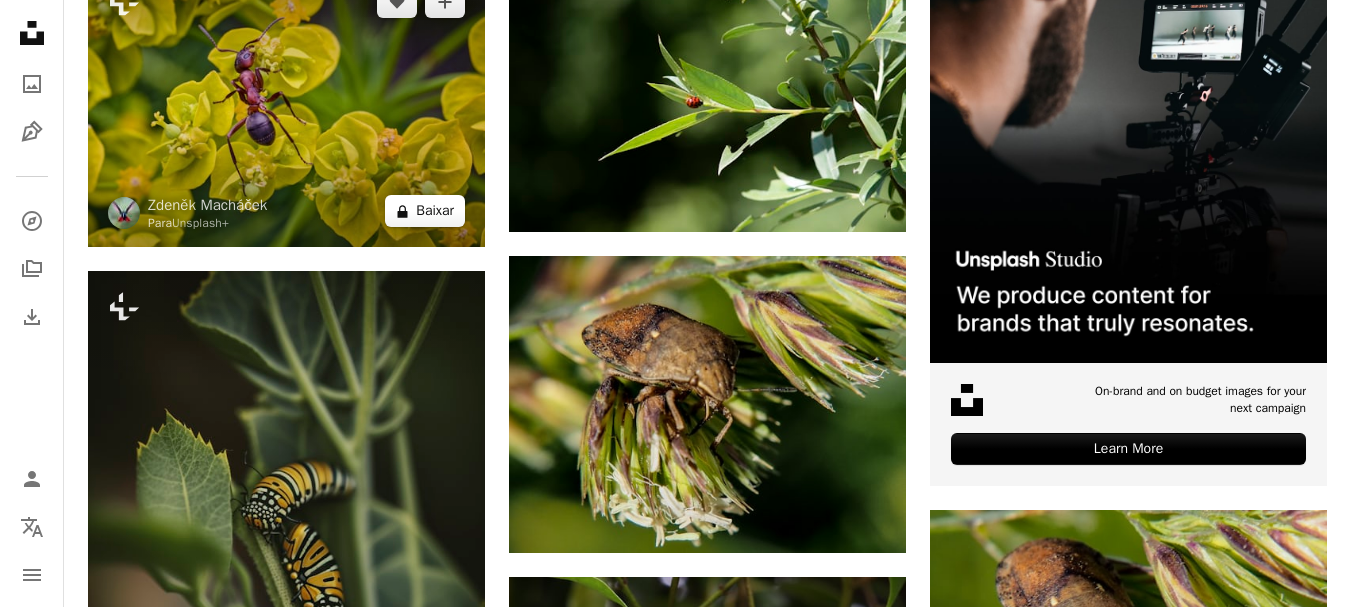 click on "A lock Baixar" at bounding box center (425, 211) 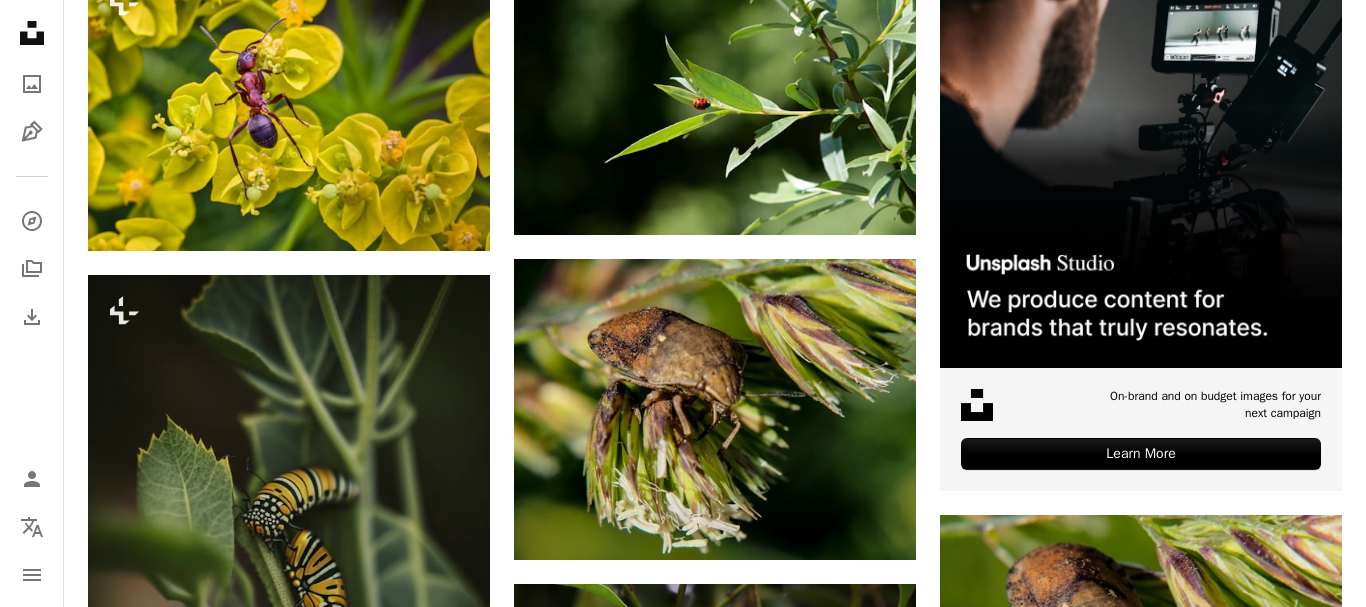 click on "An X shape" at bounding box center (20, 20) 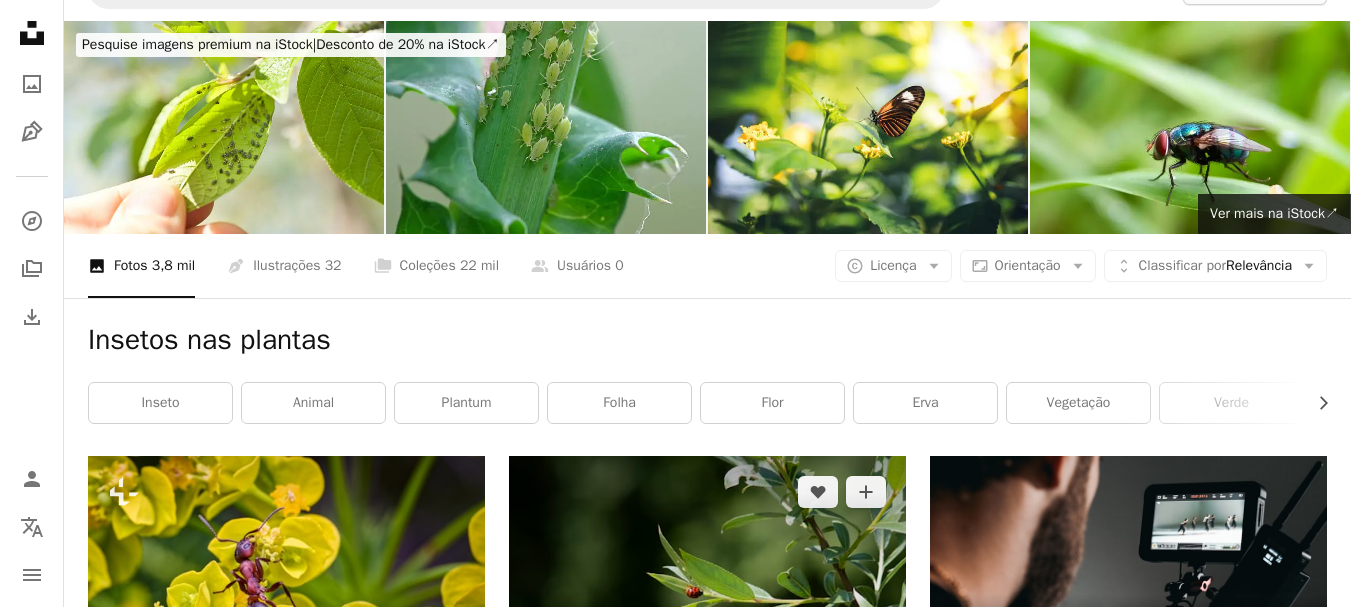 scroll, scrollTop: 0, scrollLeft: 0, axis: both 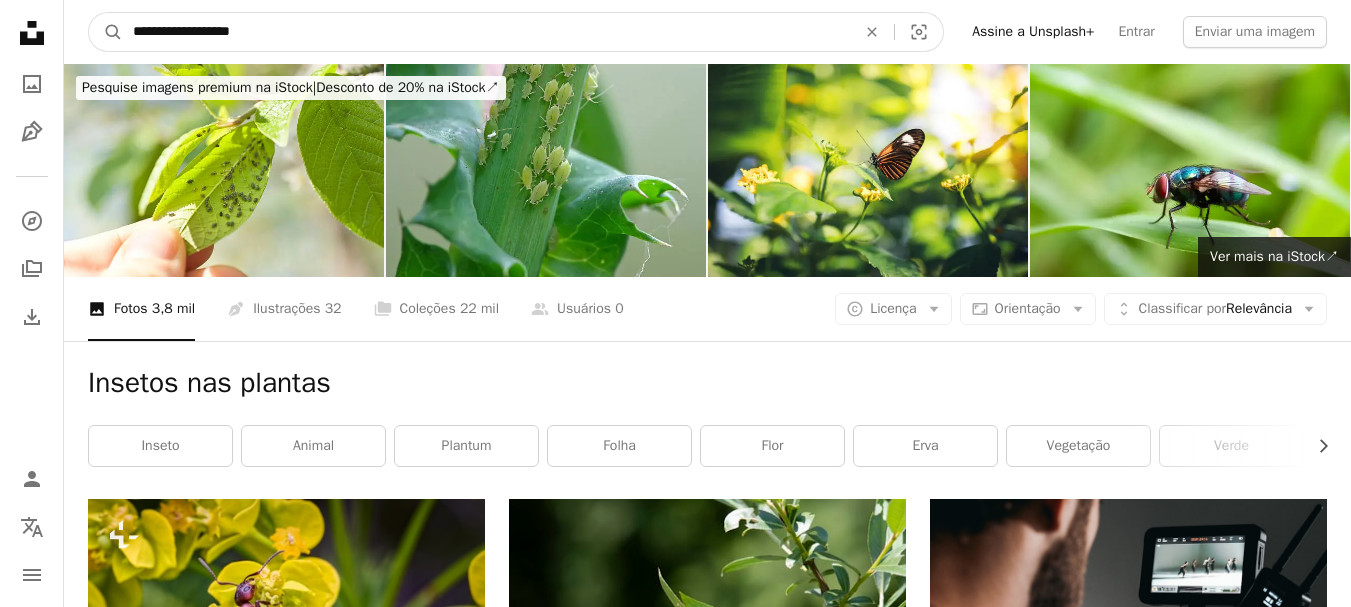click on "**********" at bounding box center [486, 32] 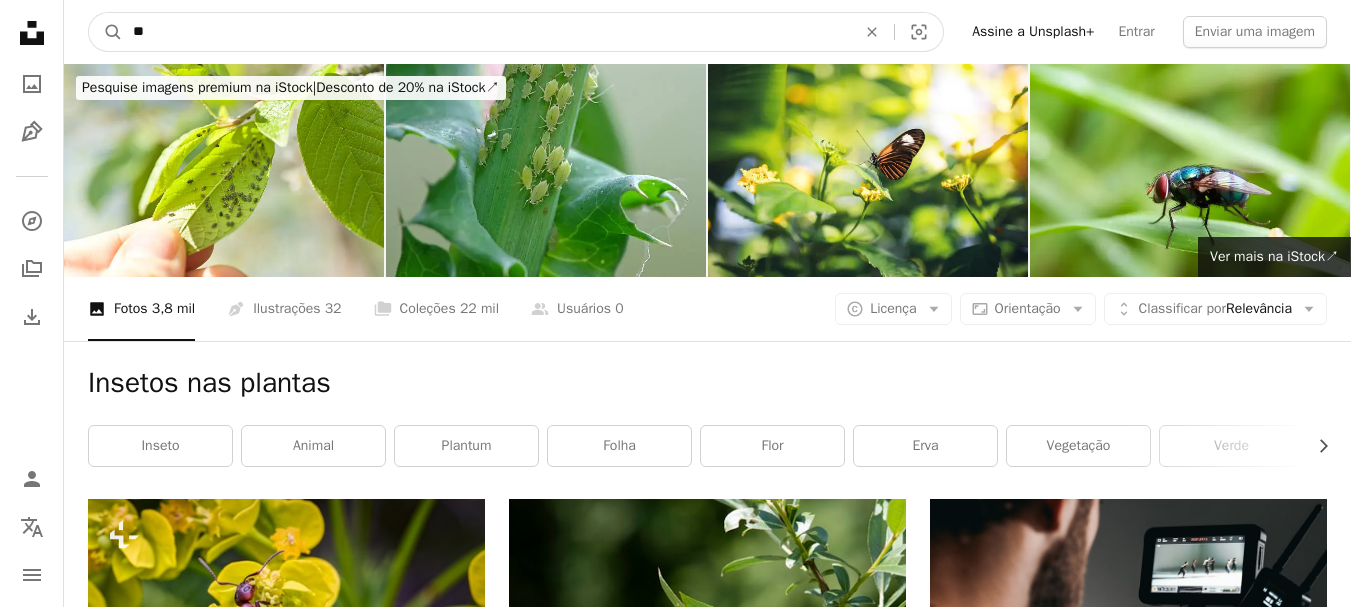 type on "*" 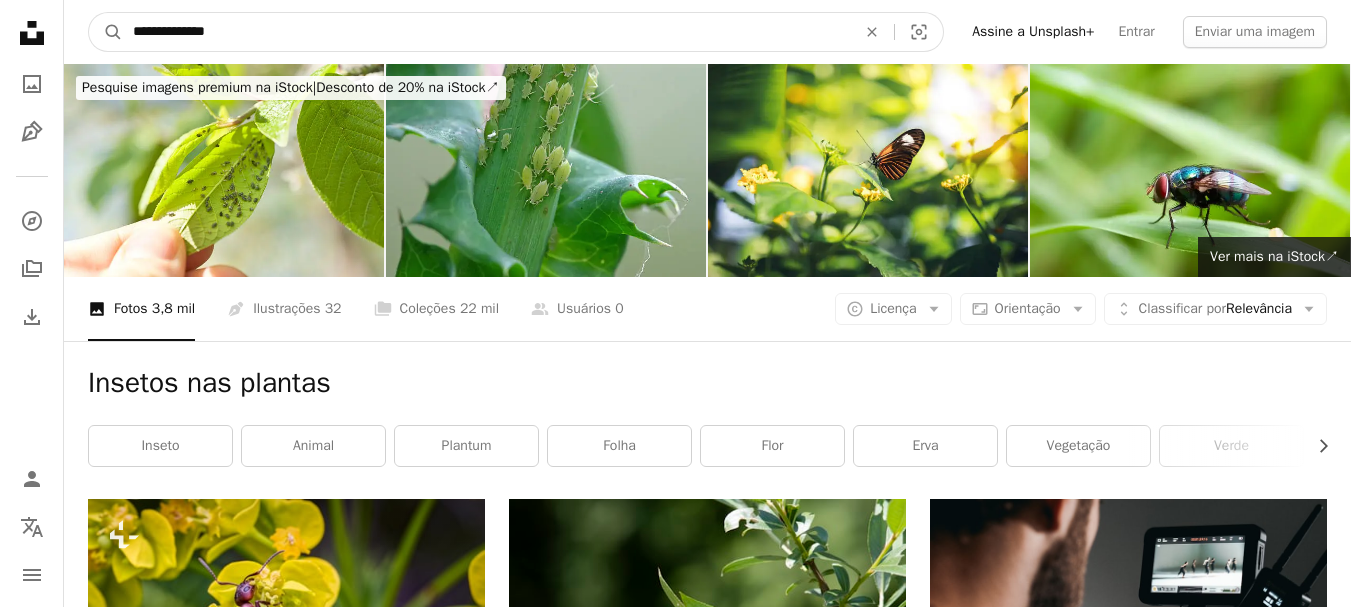 type on "**********" 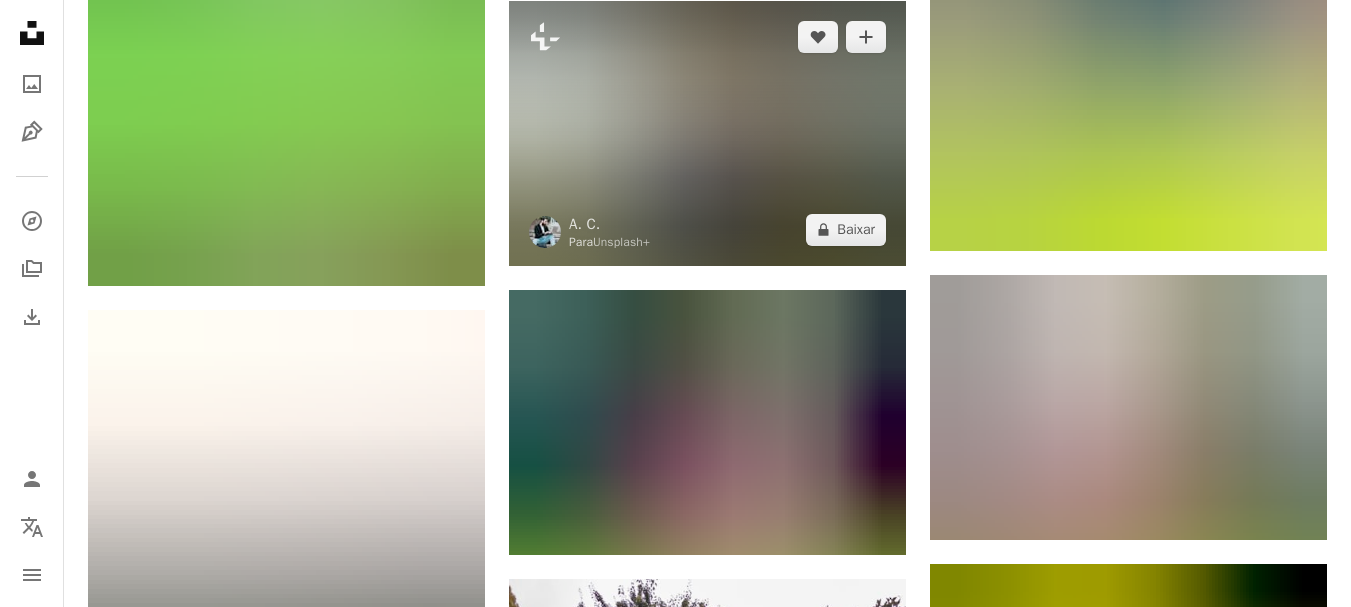 scroll, scrollTop: 1333, scrollLeft: 0, axis: vertical 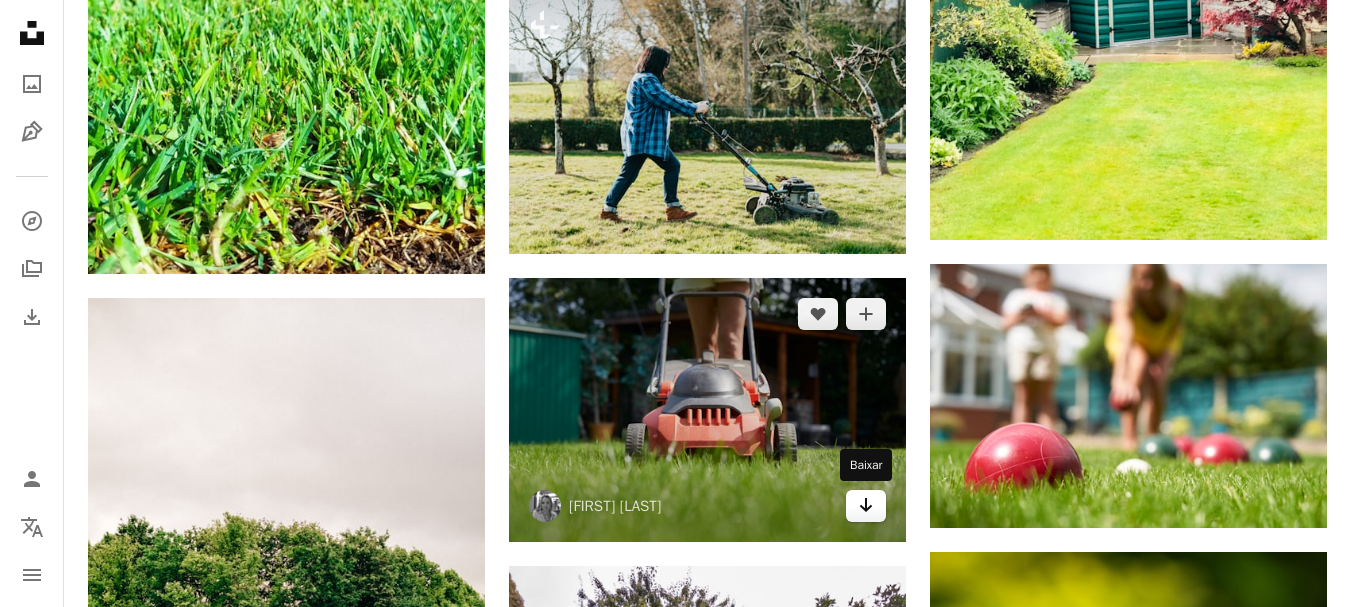 click 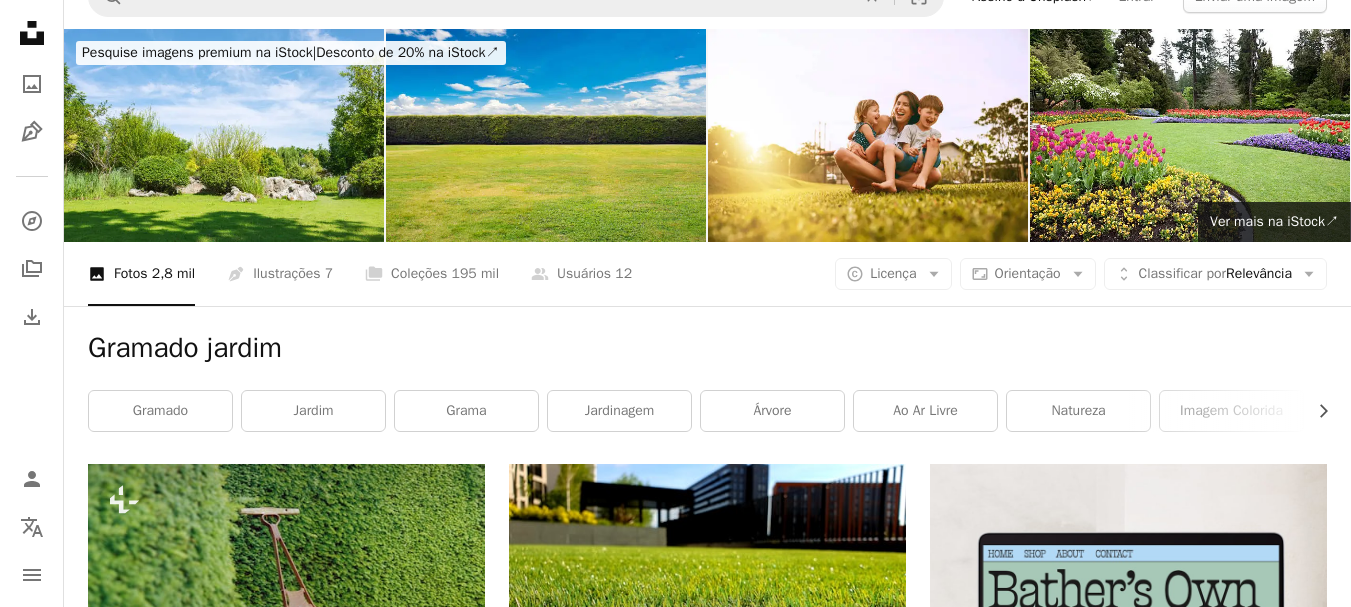 scroll, scrollTop: 0, scrollLeft: 0, axis: both 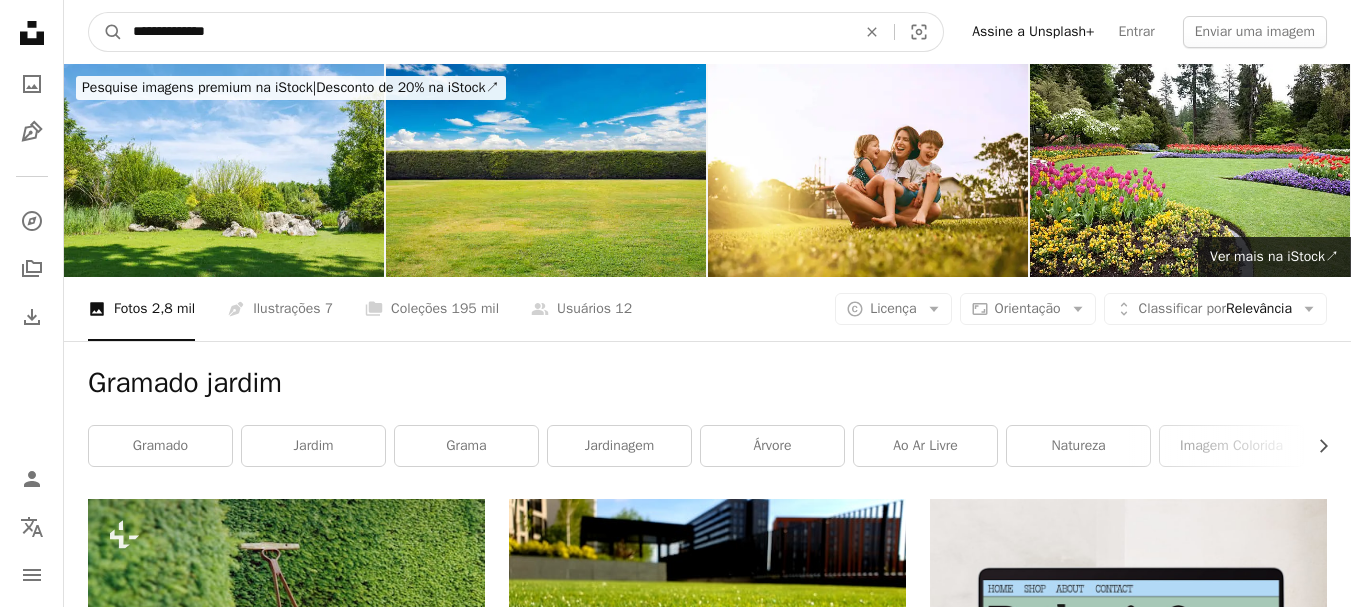 click on "**********" at bounding box center [486, 32] 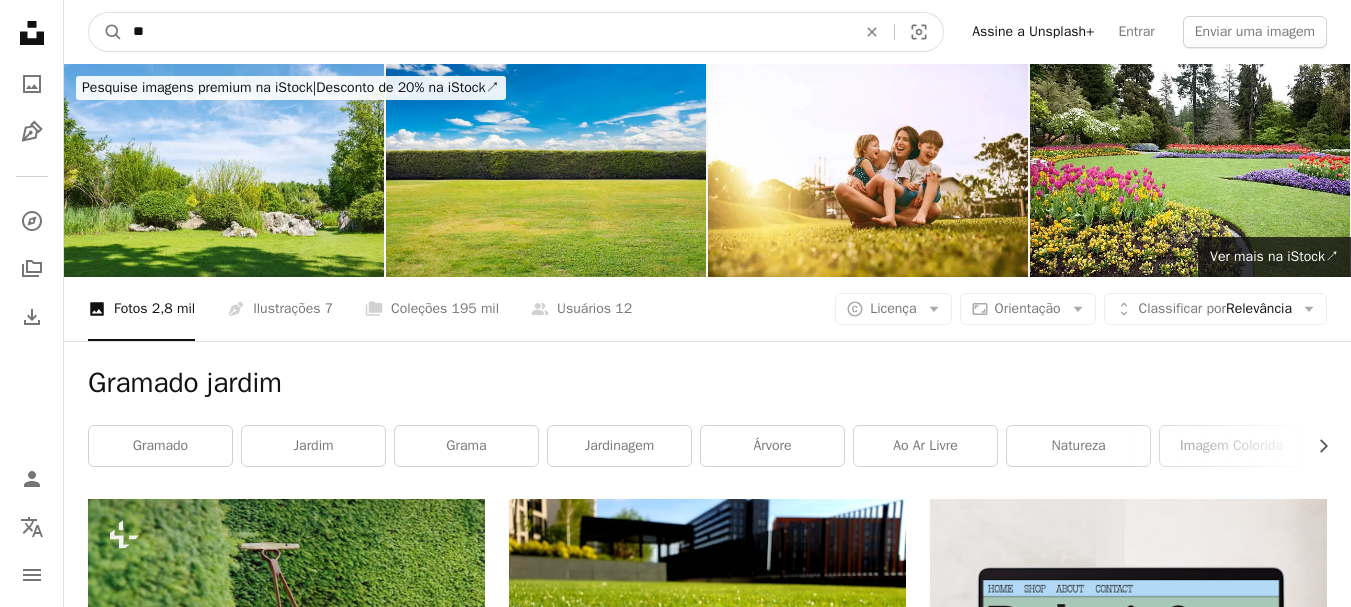 type on "*" 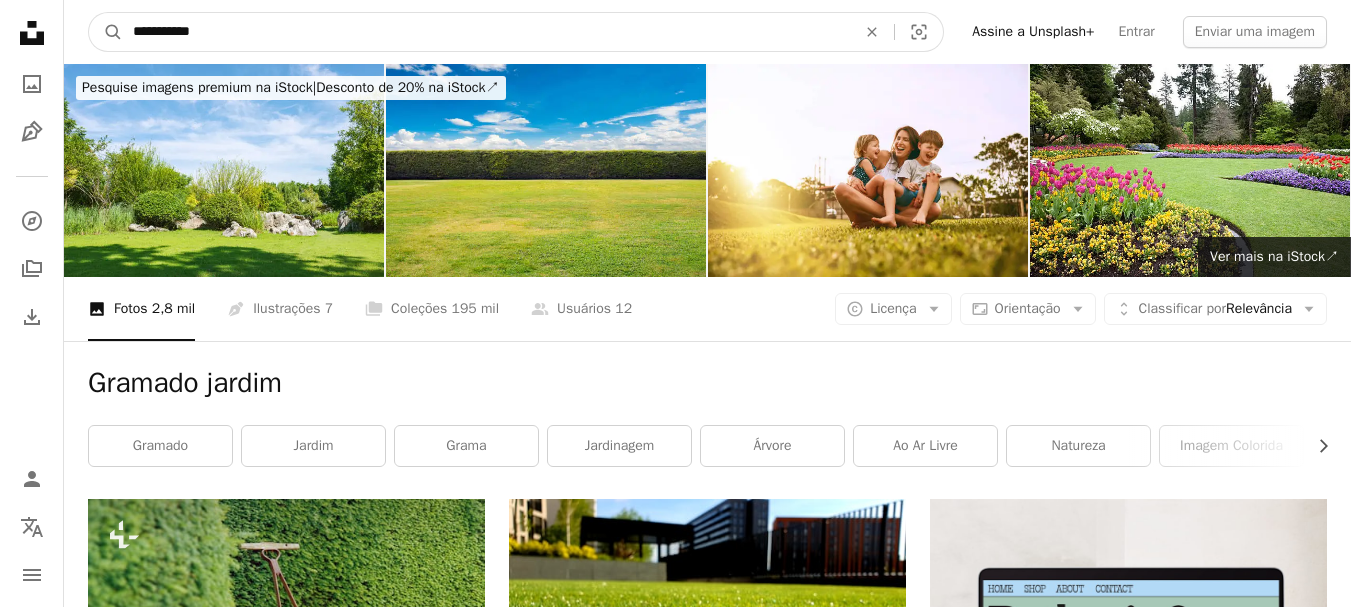 type on "**********" 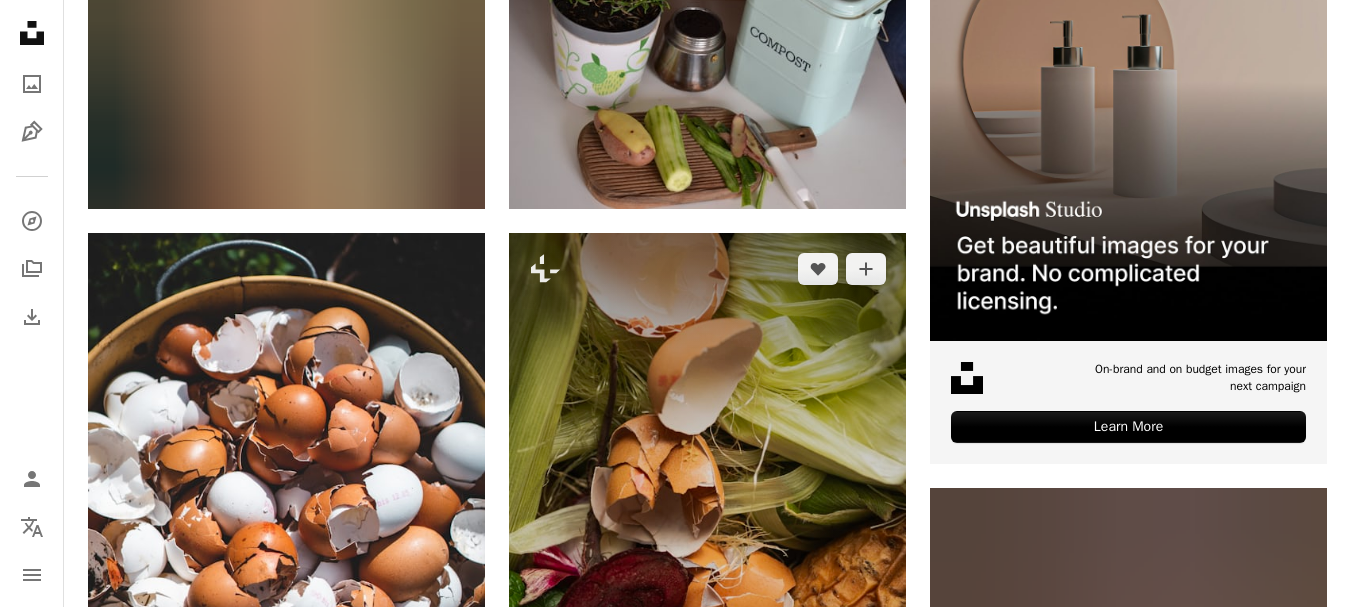scroll, scrollTop: 267, scrollLeft: 0, axis: vertical 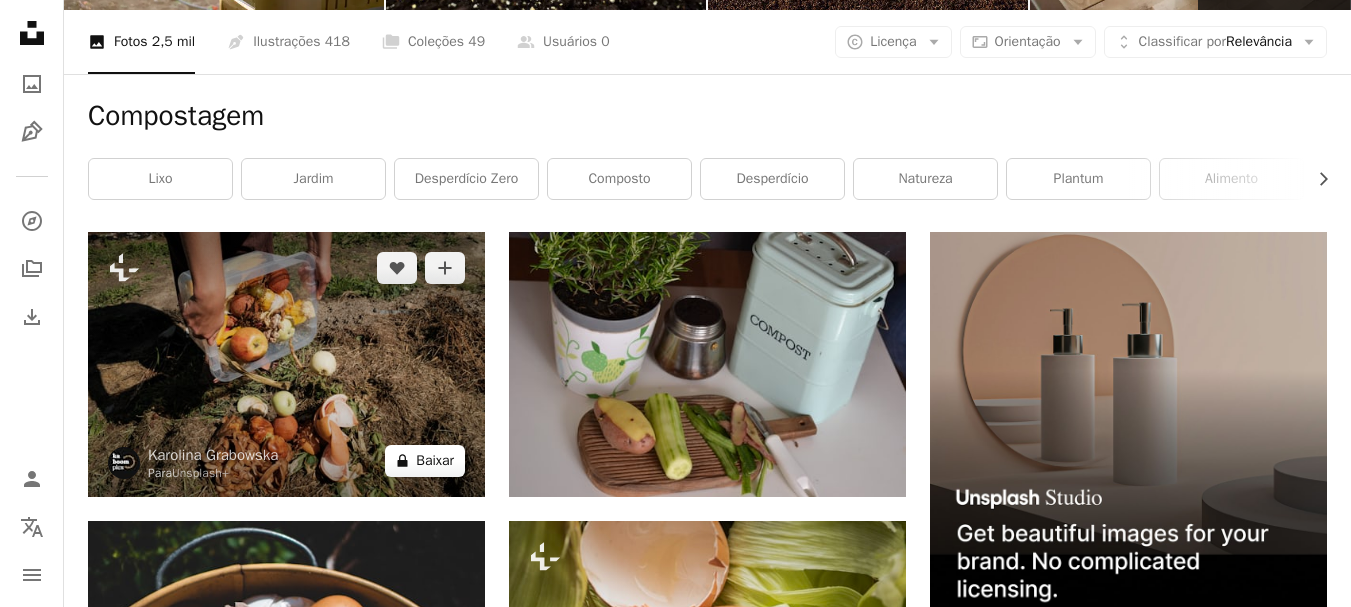 drag, startPoint x: 435, startPoint y: 459, endPoint x: 451, endPoint y: 458, distance: 16.03122 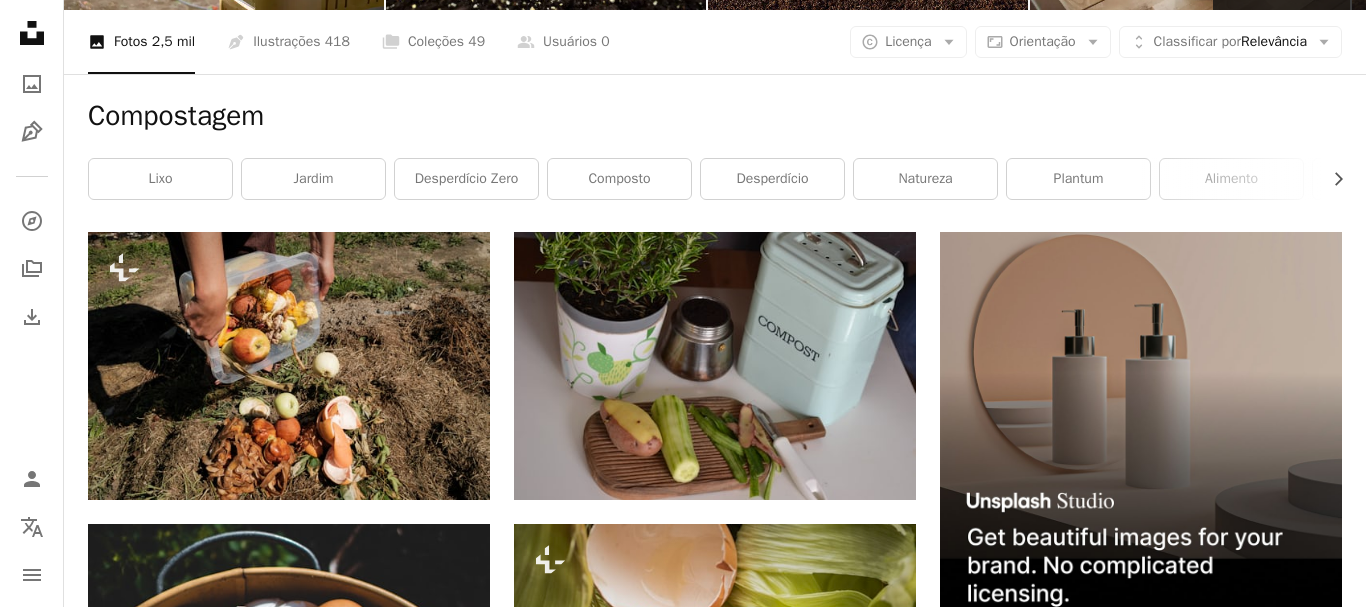 click on "An X shape" at bounding box center [20, 20] 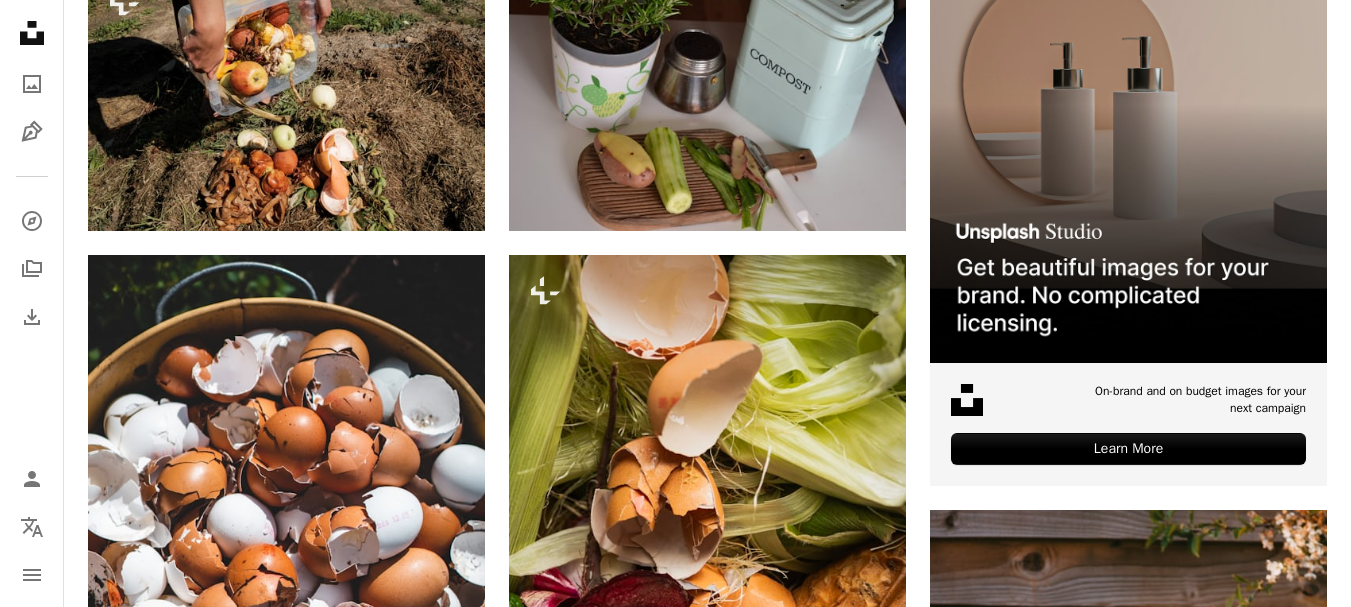 scroll, scrollTop: 800, scrollLeft: 0, axis: vertical 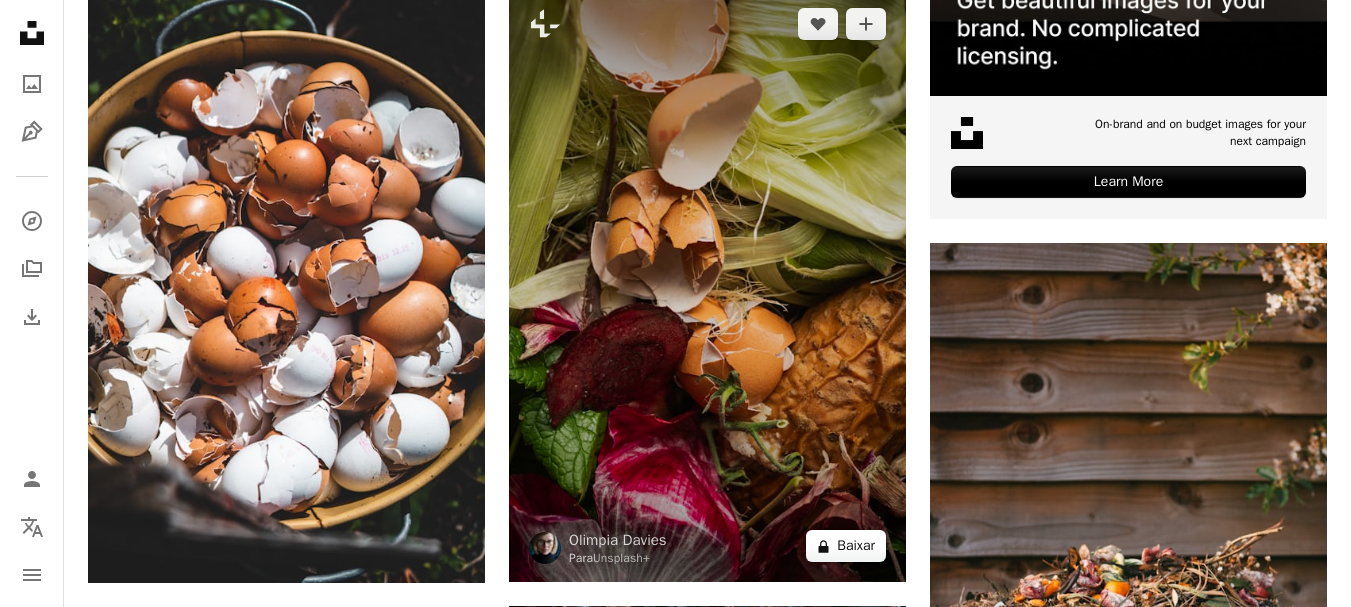 click on "A lock Baixar" at bounding box center [846, 546] 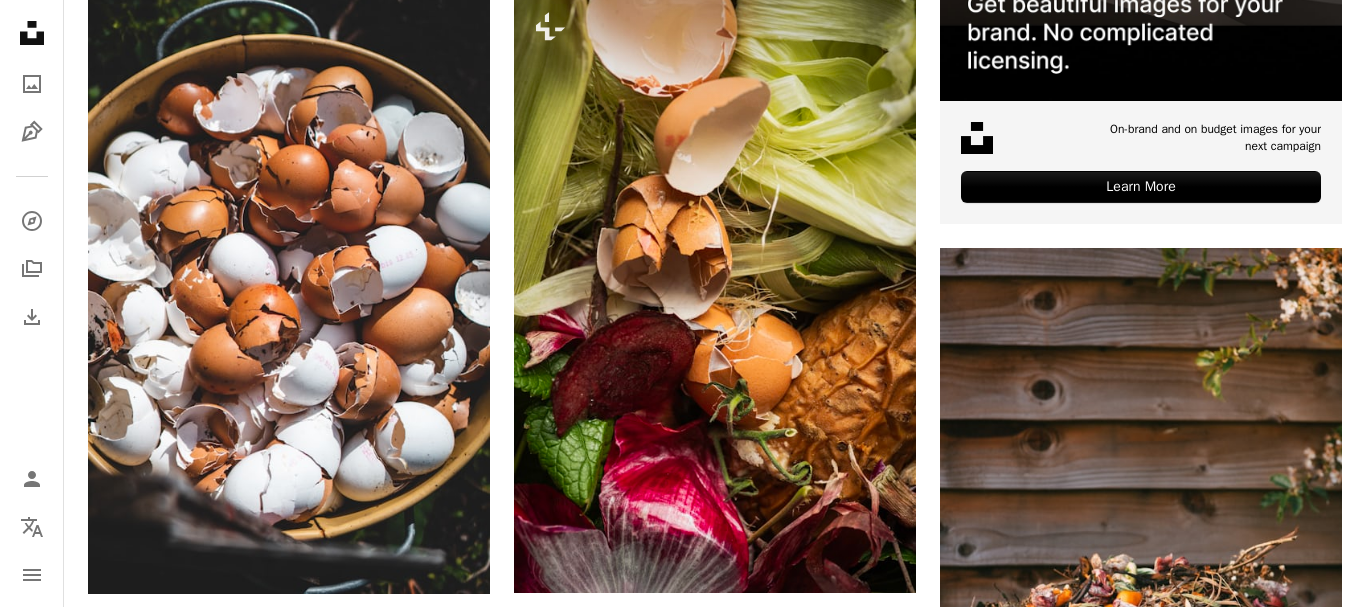 click on "An X shape" at bounding box center (20, 20) 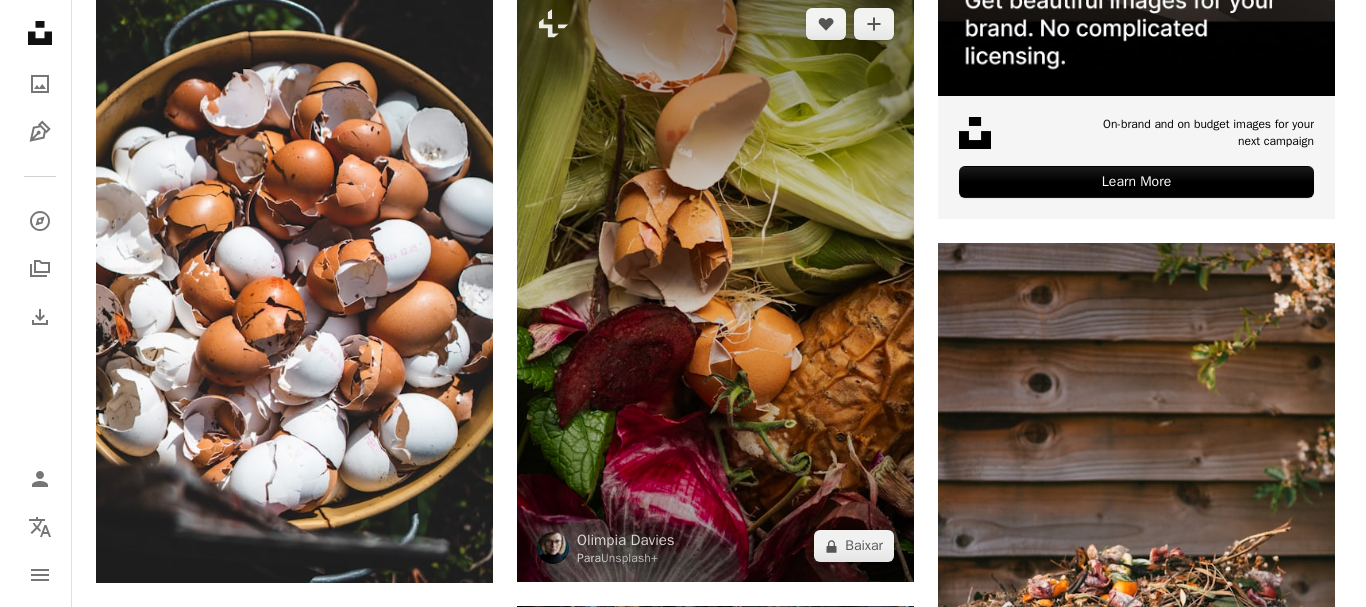 scroll, scrollTop: 1067, scrollLeft: 0, axis: vertical 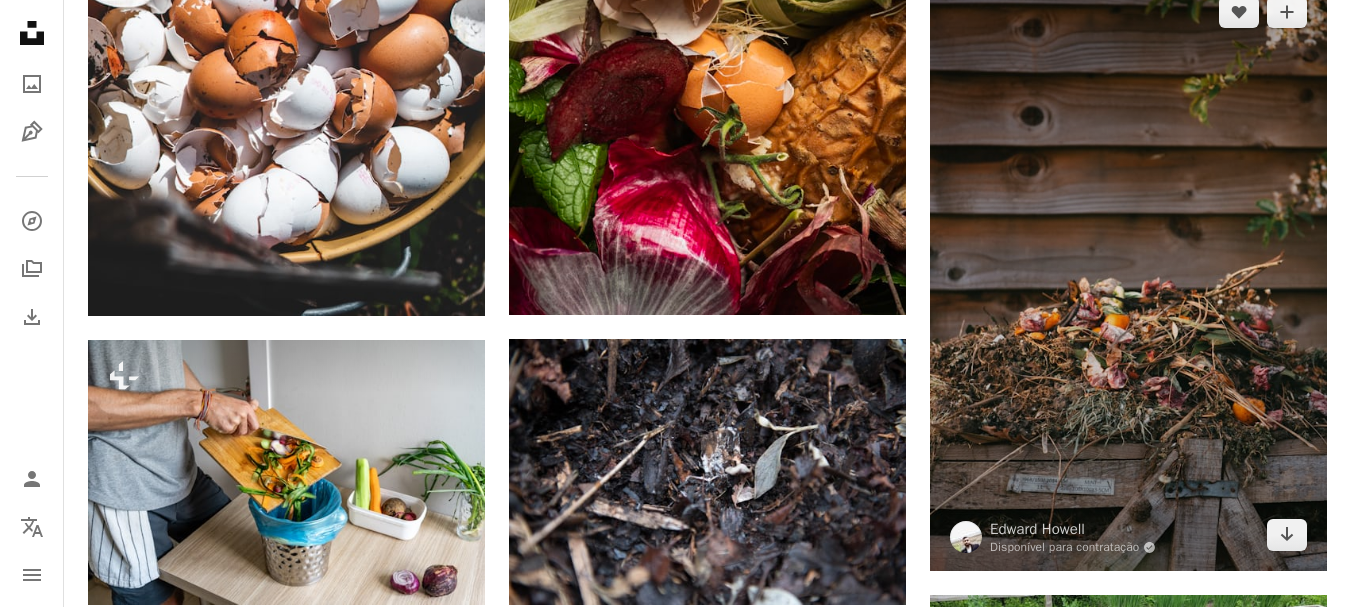 click at bounding box center (1128, 274) 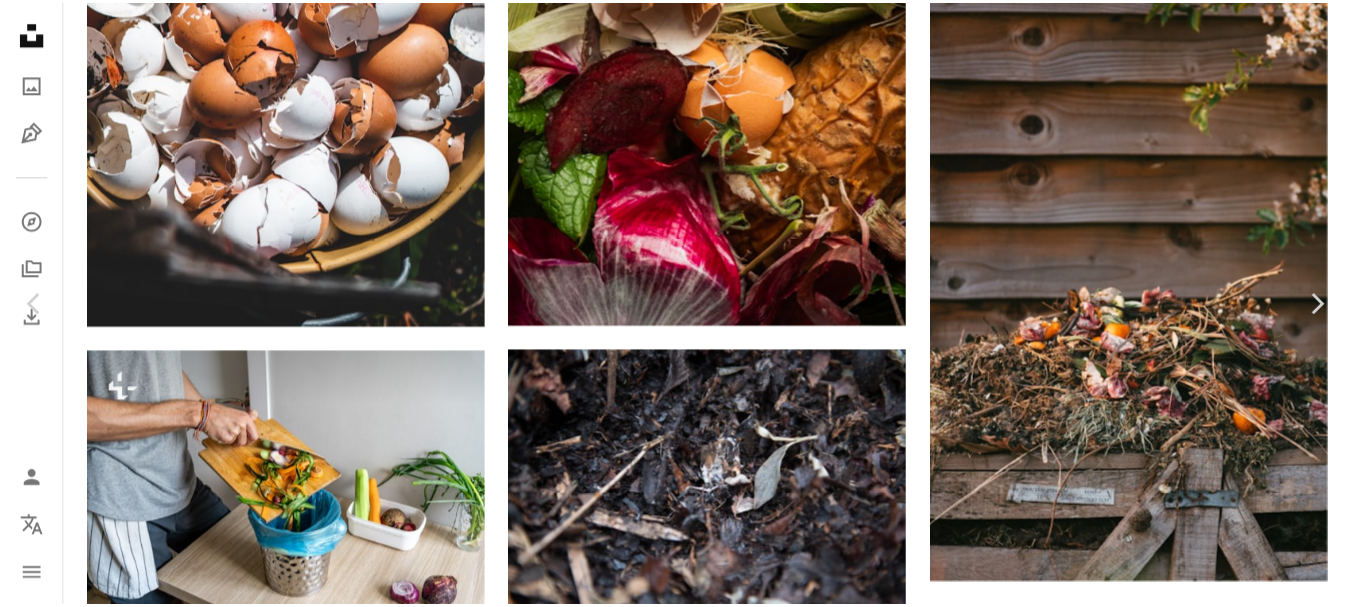 scroll, scrollTop: 0, scrollLeft: 0, axis: both 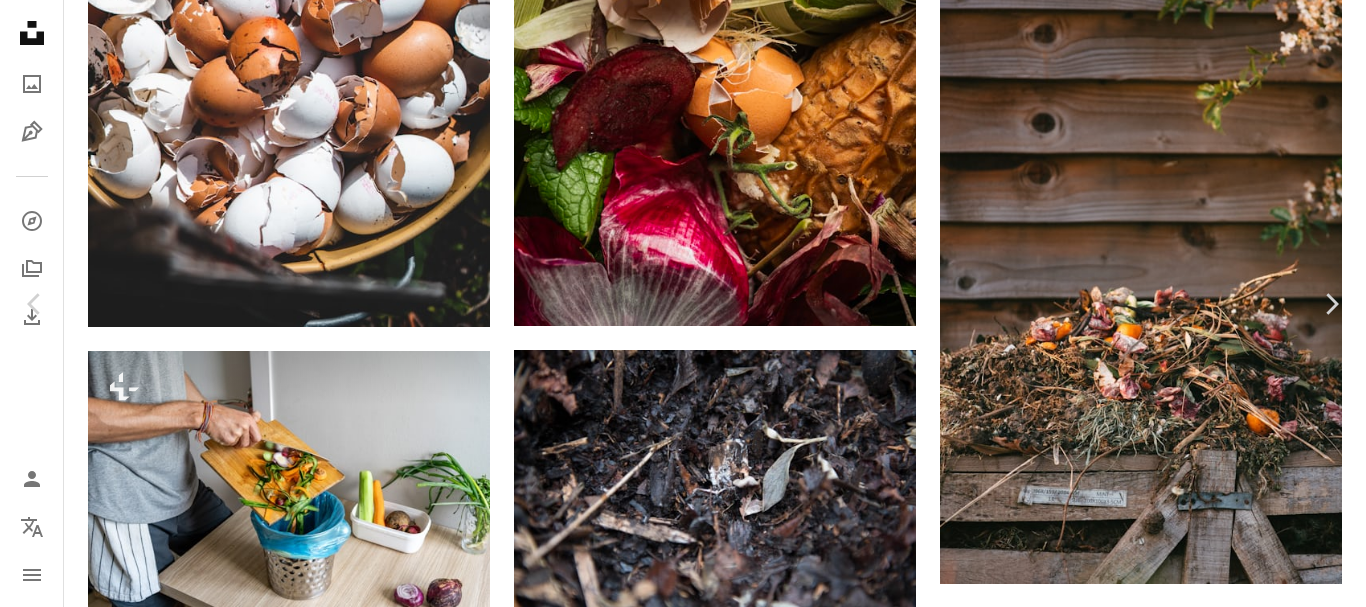 click on "An X shape" at bounding box center [20, 20] 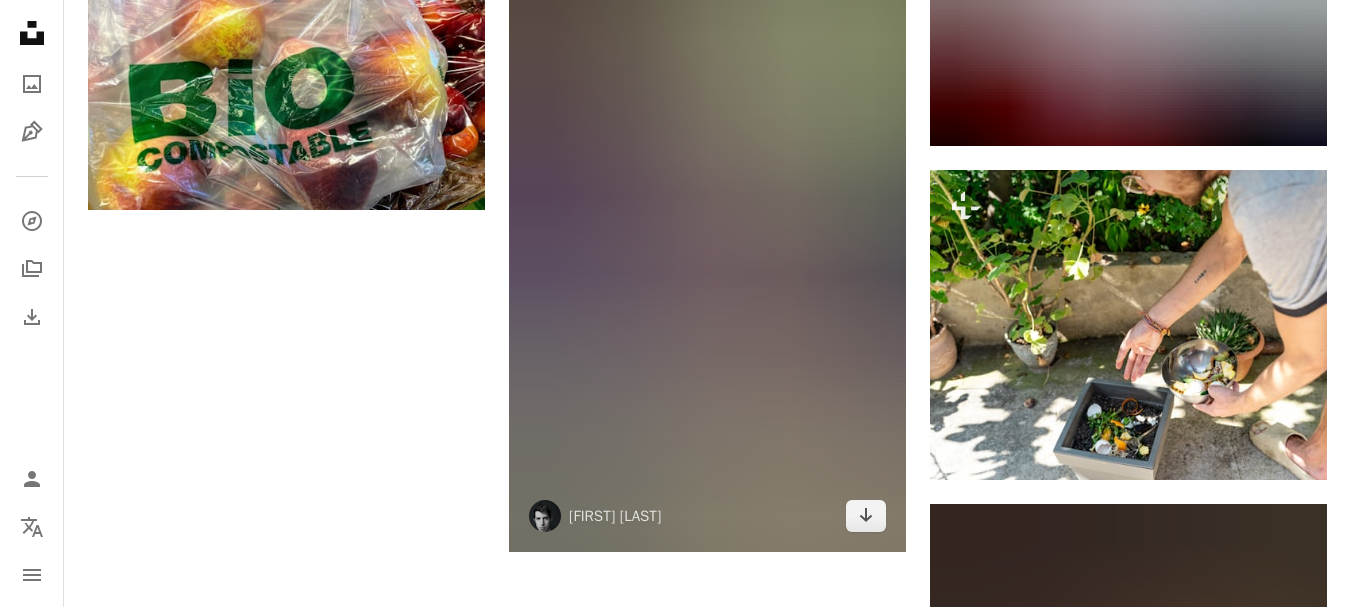 scroll, scrollTop: 2667, scrollLeft: 0, axis: vertical 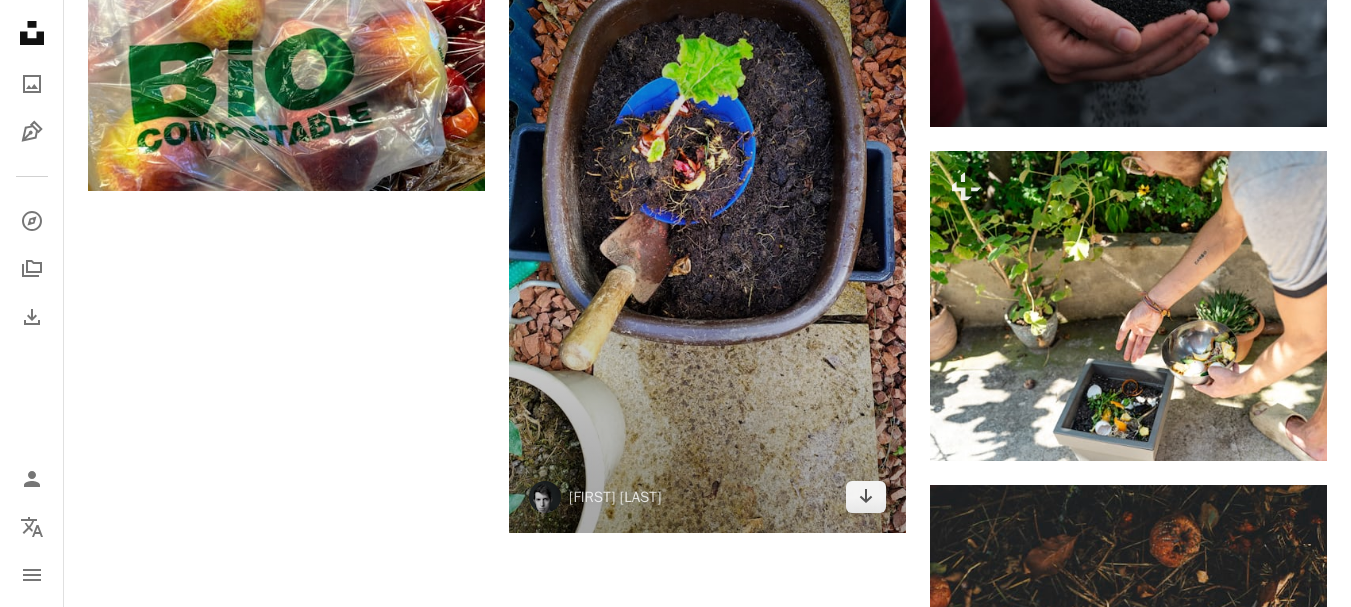 click at bounding box center [707, 214] 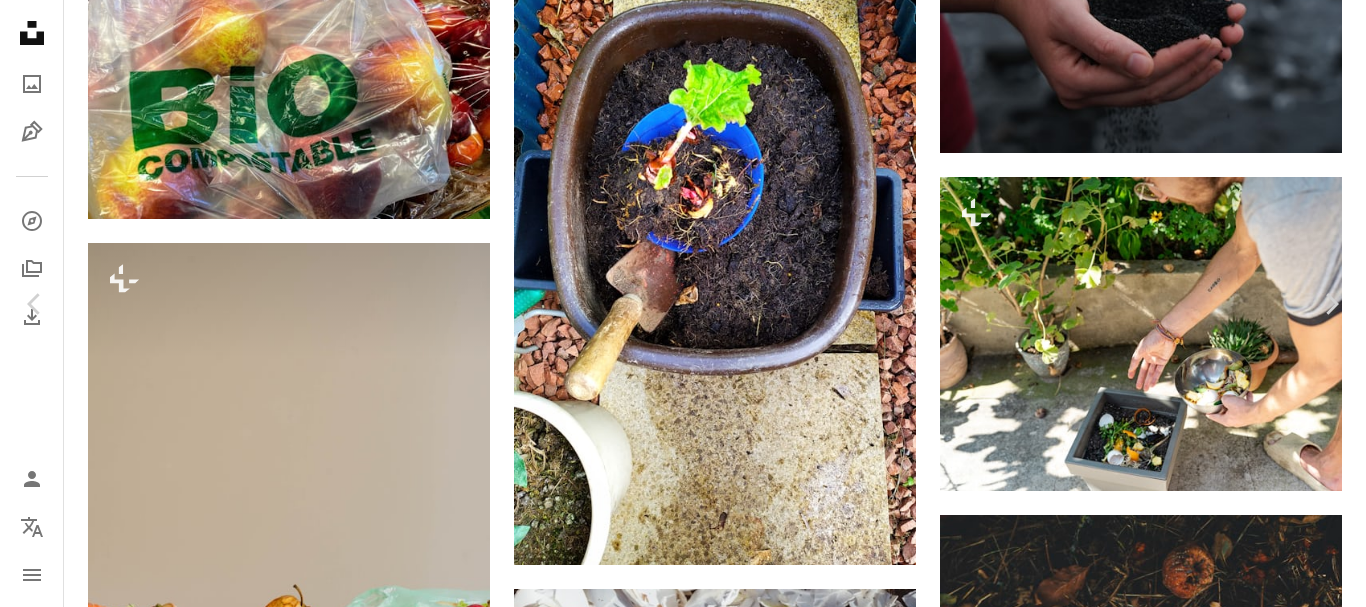 click on "Chevron down" 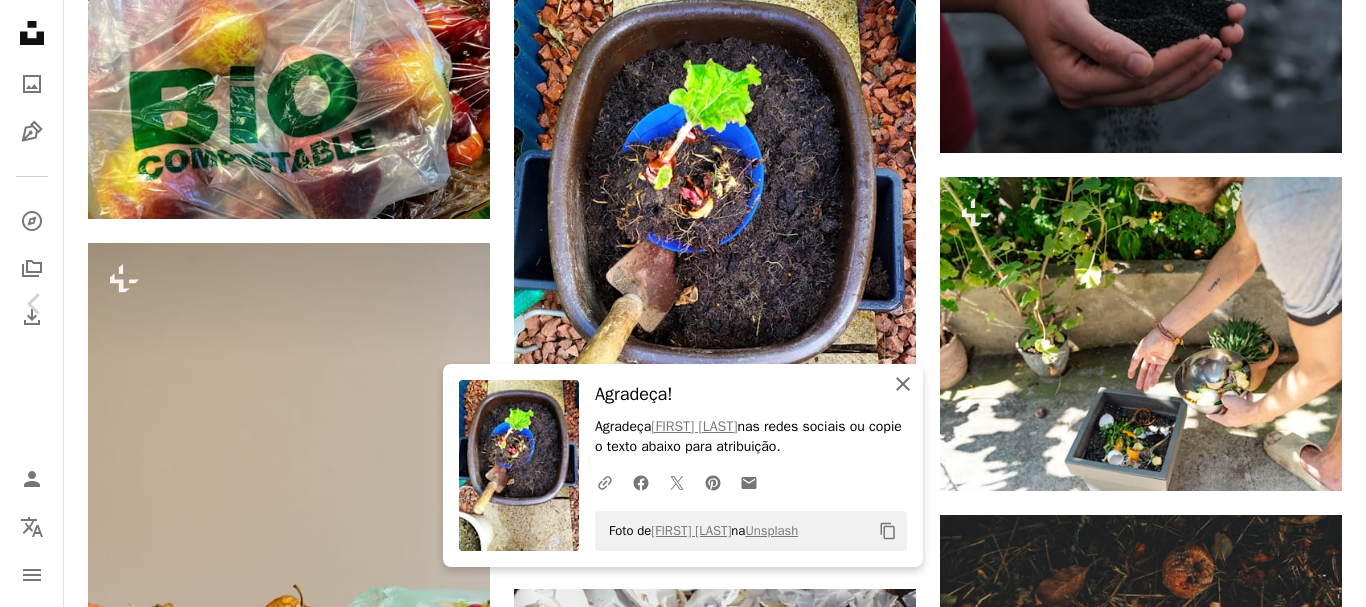 click on "An X shape" 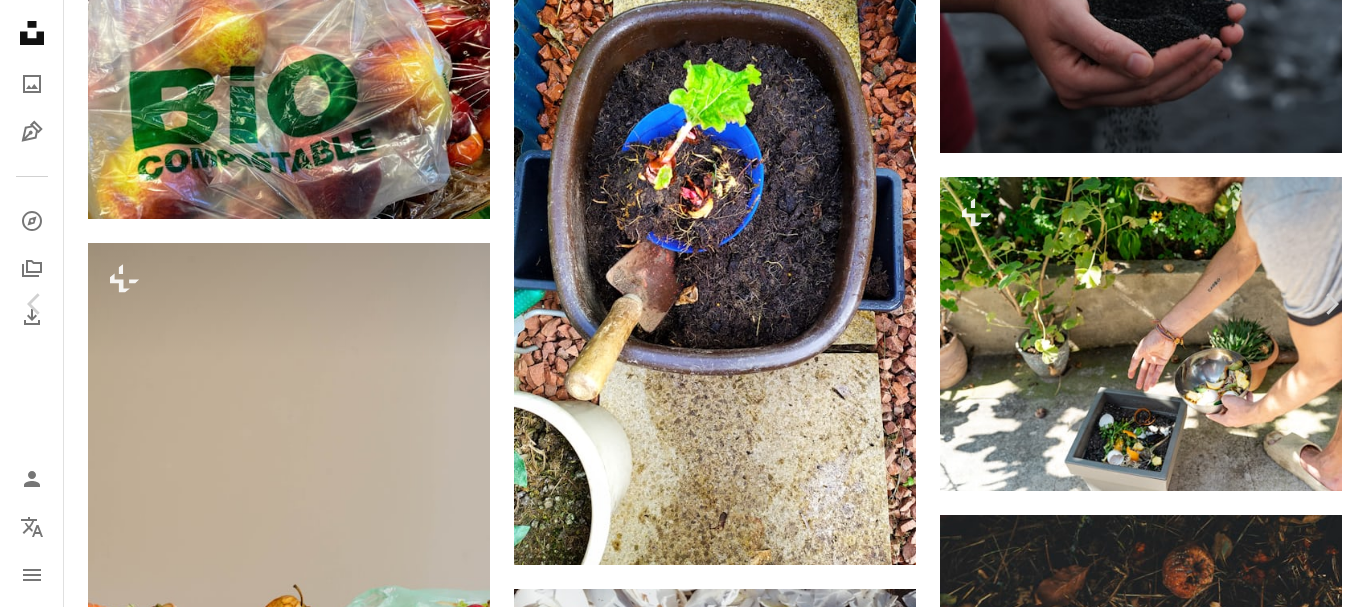click on "An X shape" at bounding box center (20, 20) 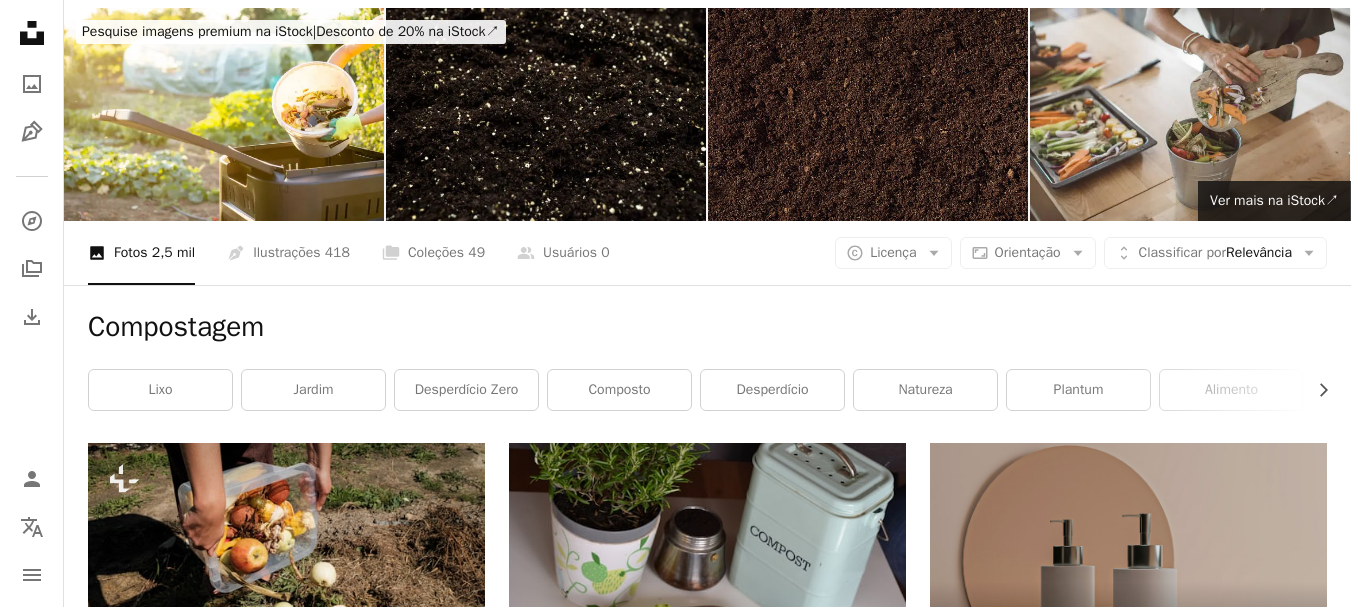 scroll, scrollTop: 0, scrollLeft: 0, axis: both 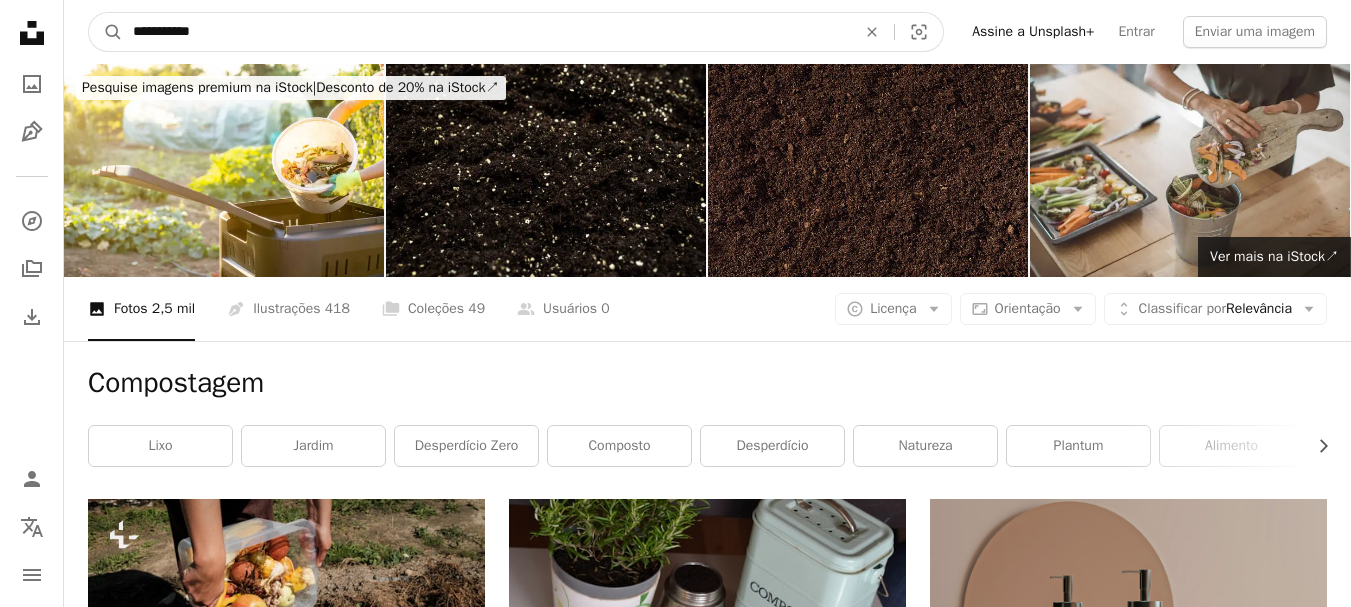 click on "**********" at bounding box center (486, 32) 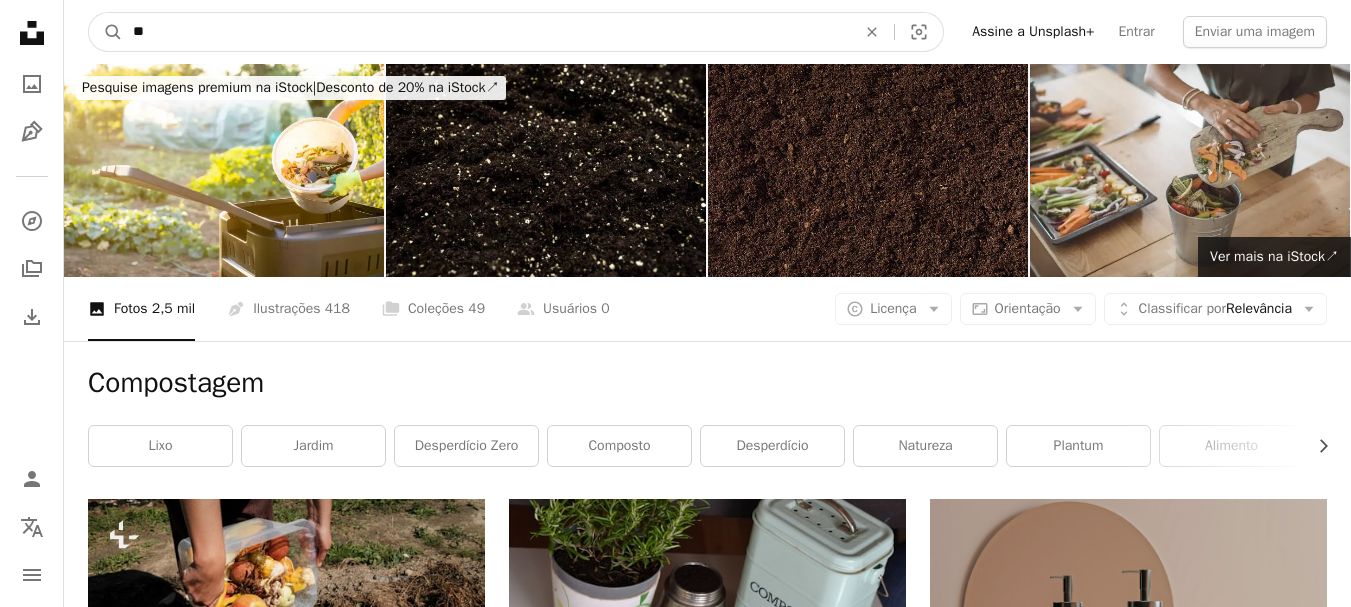 type on "*" 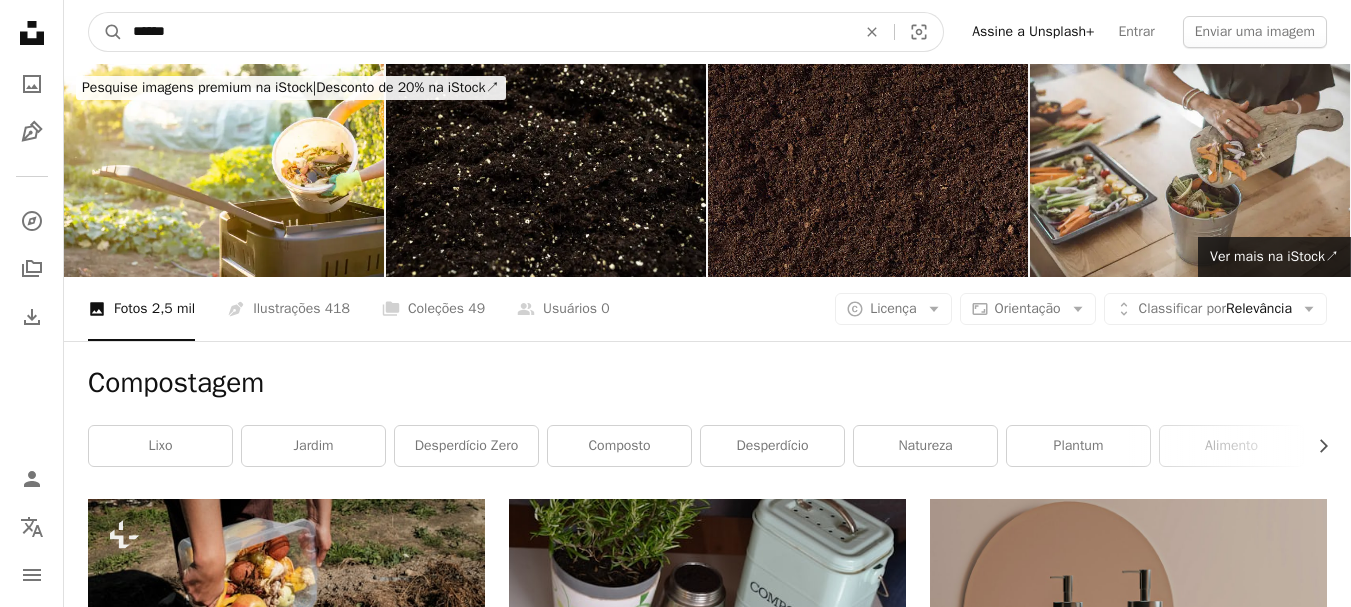 type on "******" 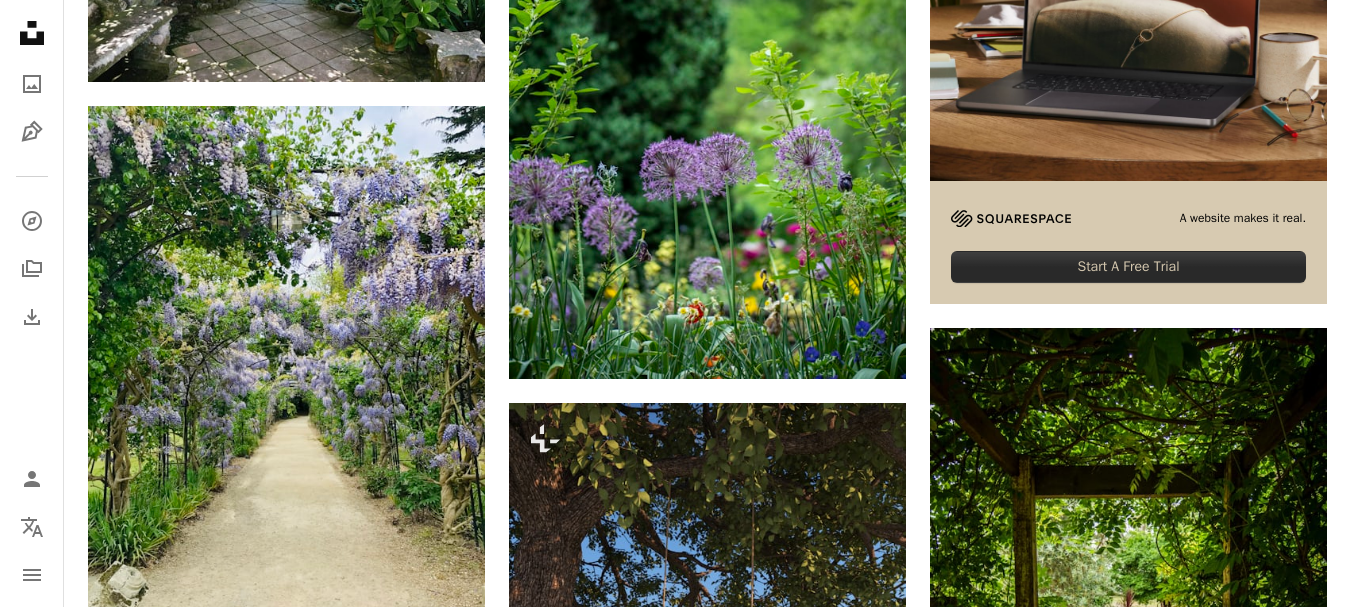 scroll, scrollTop: 0, scrollLeft: 0, axis: both 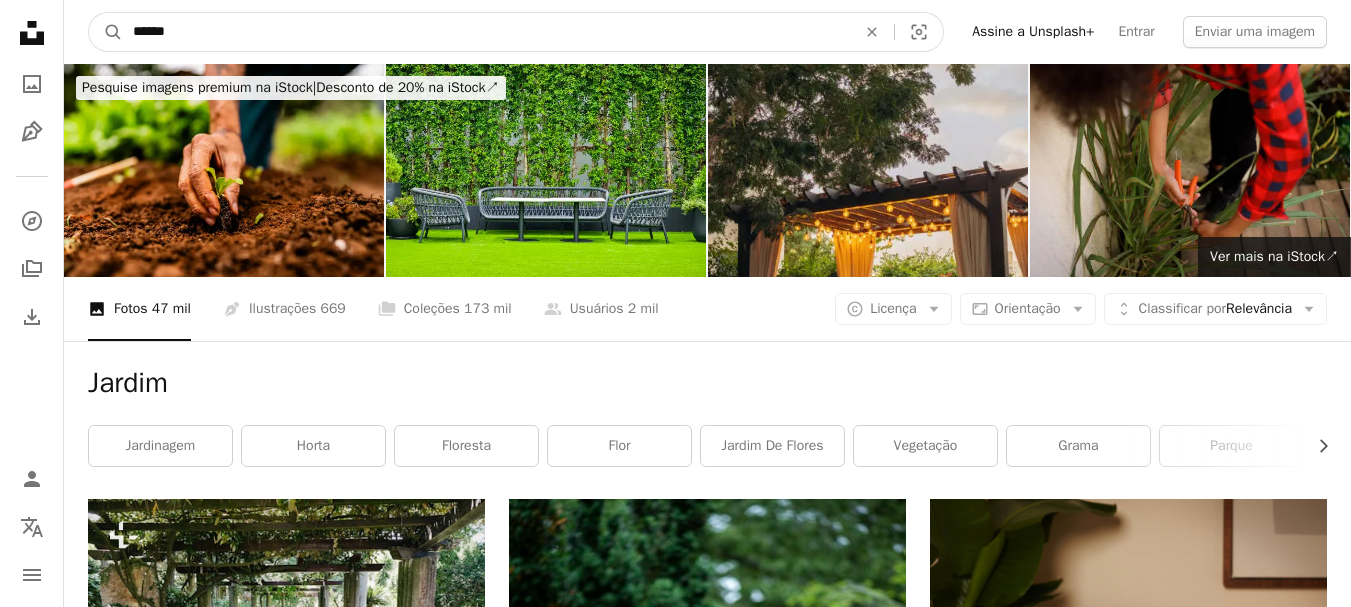 click on "******" at bounding box center (486, 32) 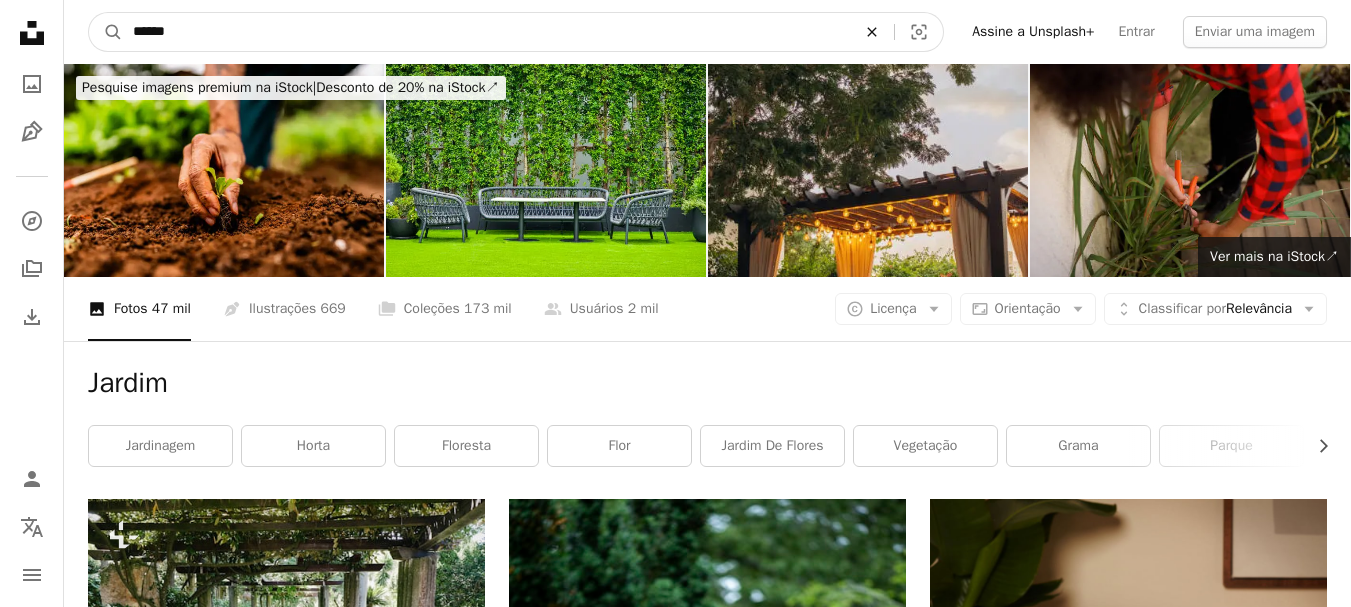 click on "An X shape" 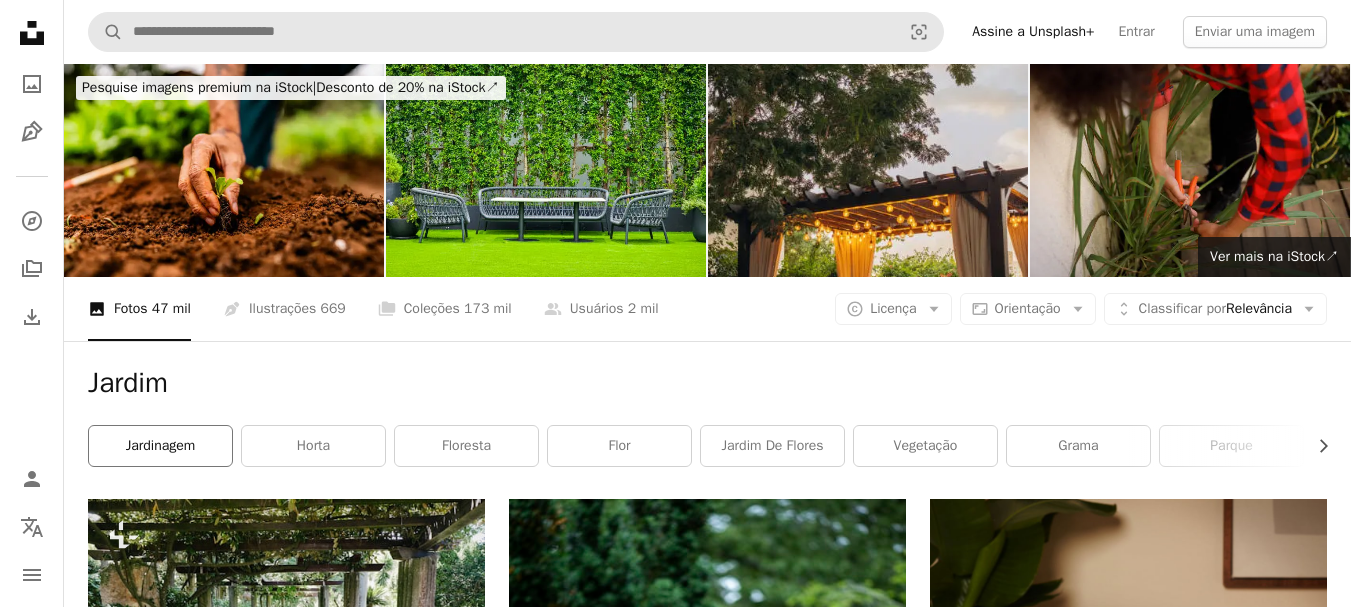click on "jardinagem" at bounding box center [160, 446] 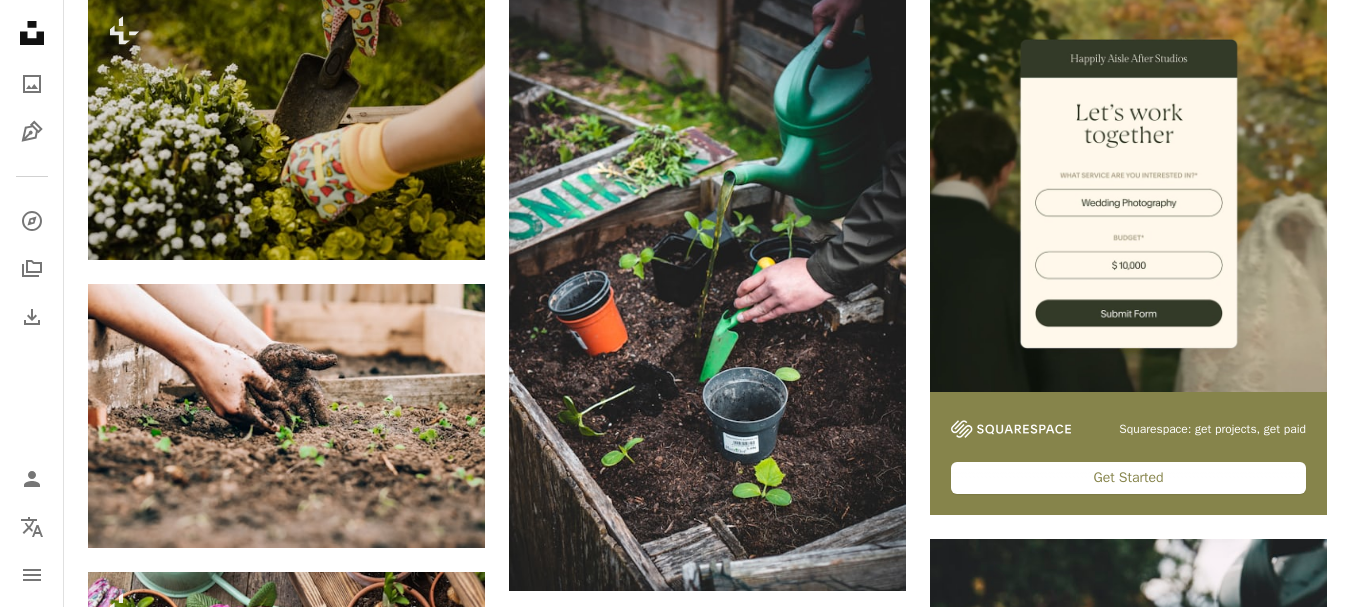 scroll, scrollTop: 533, scrollLeft: 0, axis: vertical 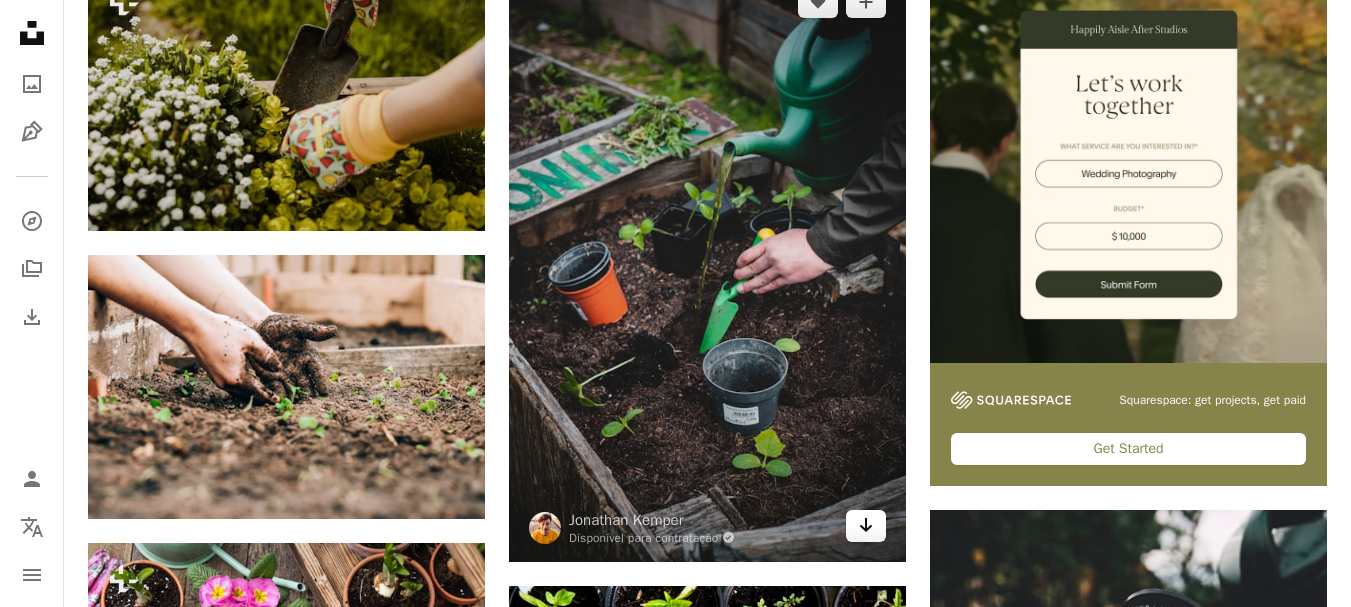 click on "Arrow pointing down" 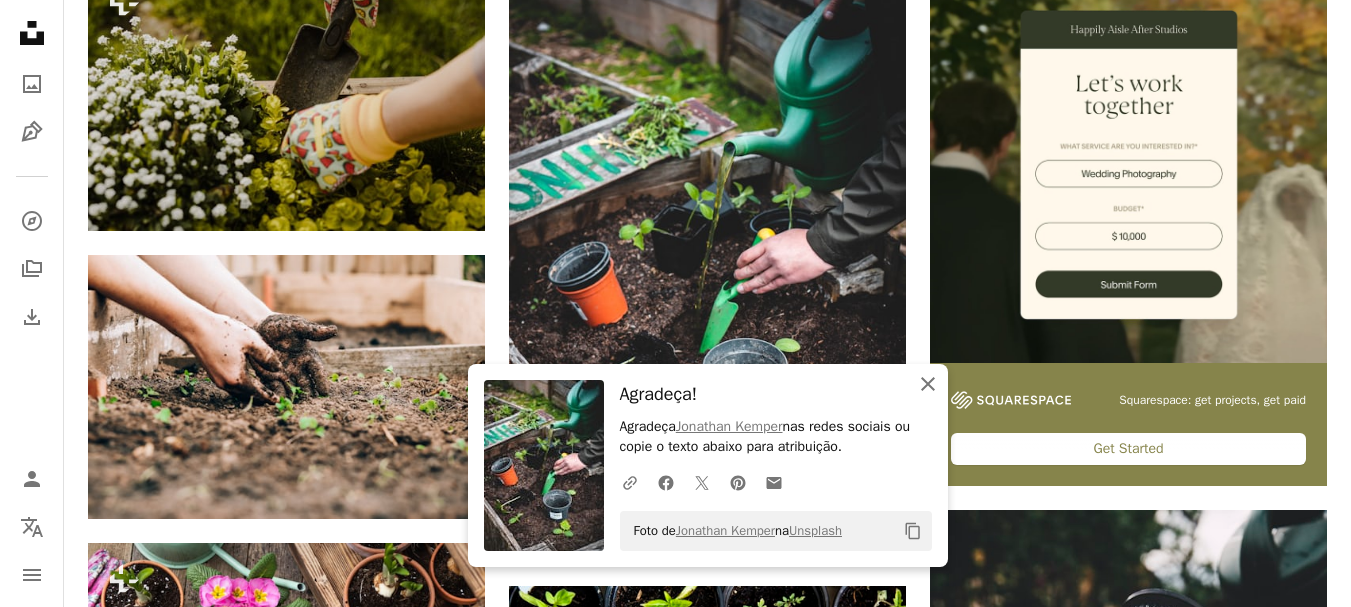 click 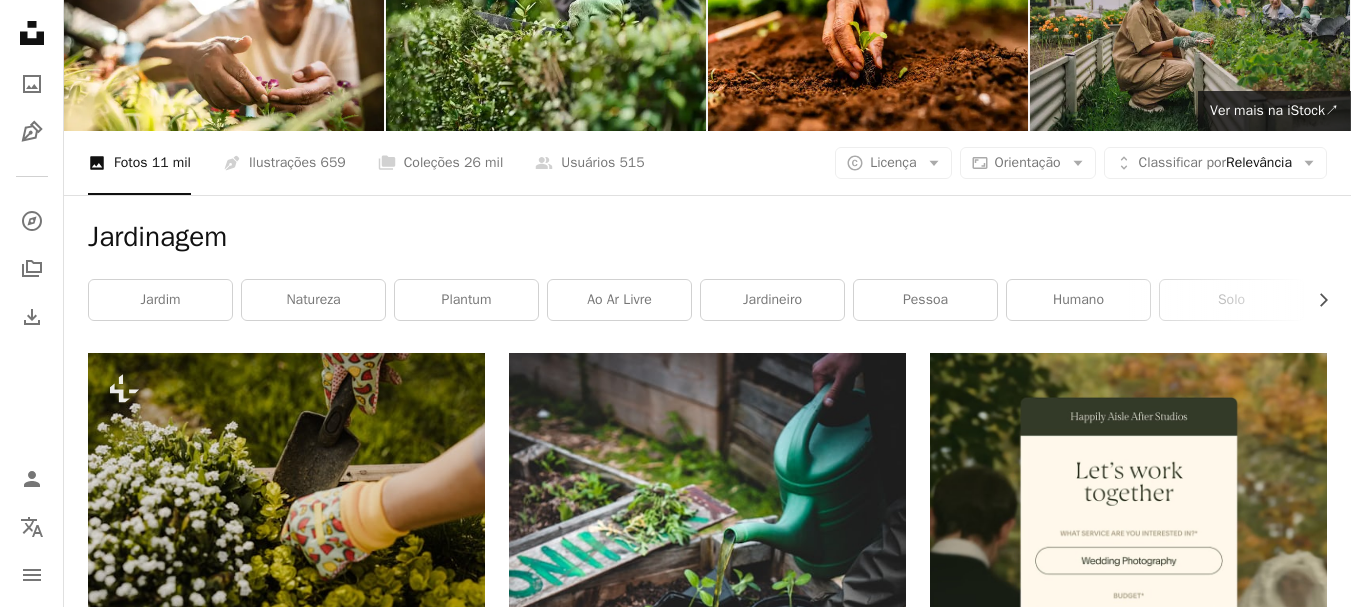scroll, scrollTop: 0, scrollLeft: 0, axis: both 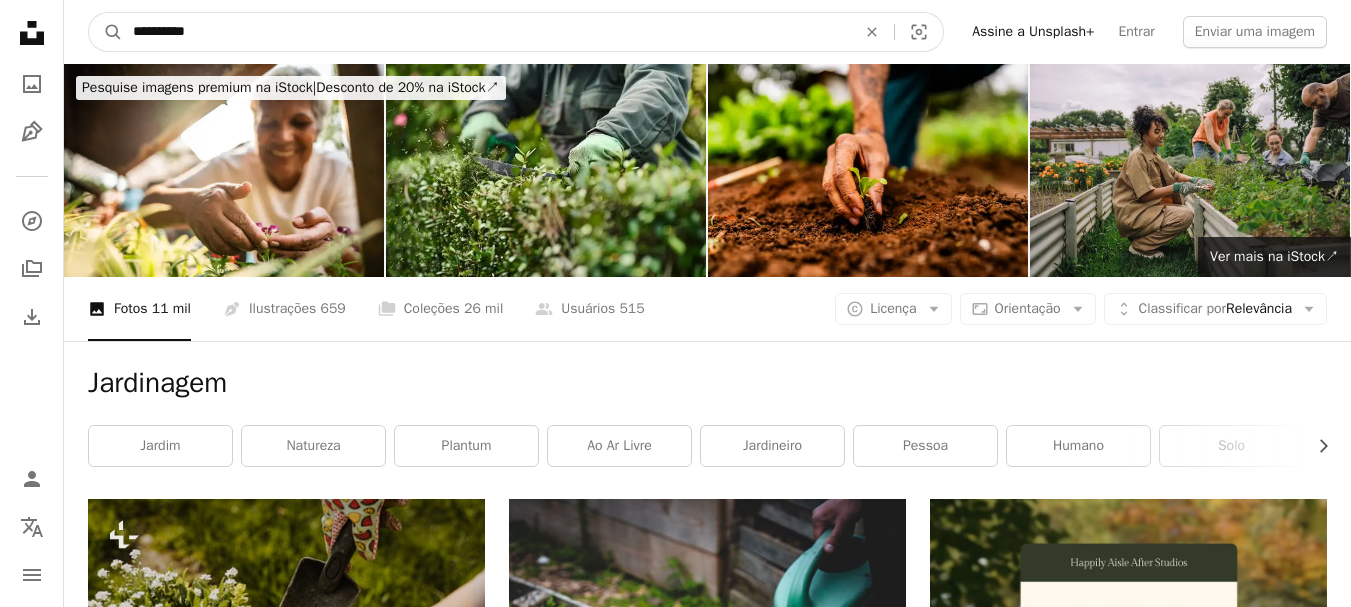 click on "**********" at bounding box center (486, 32) 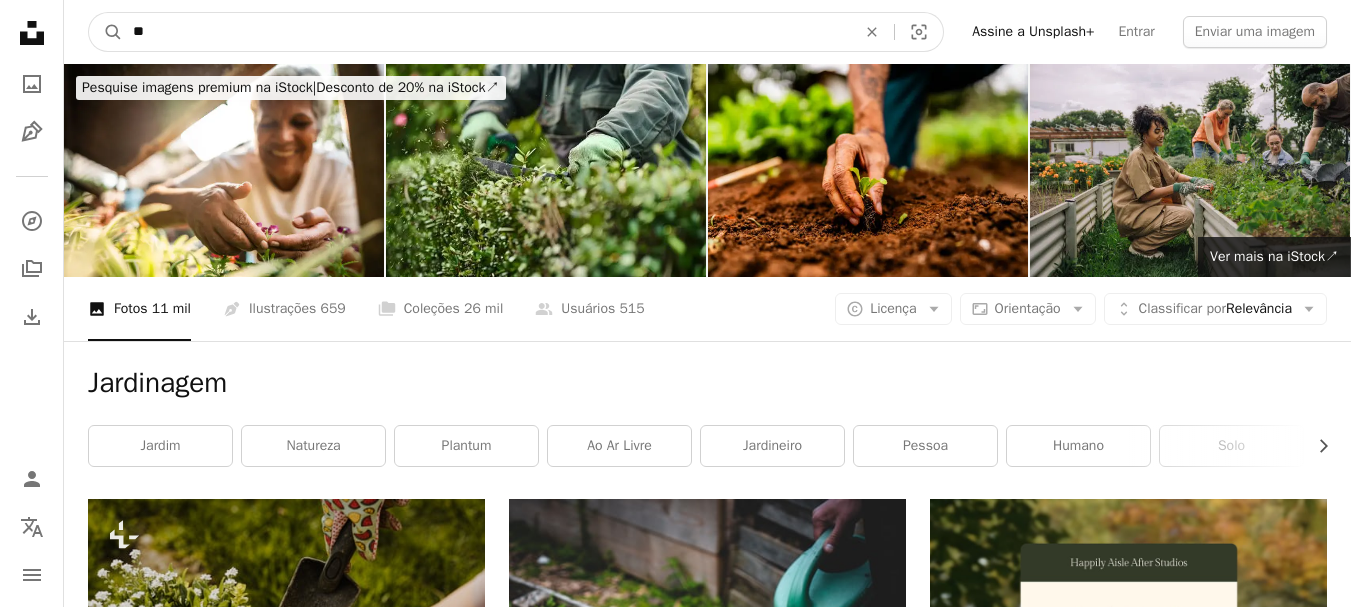type on "*" 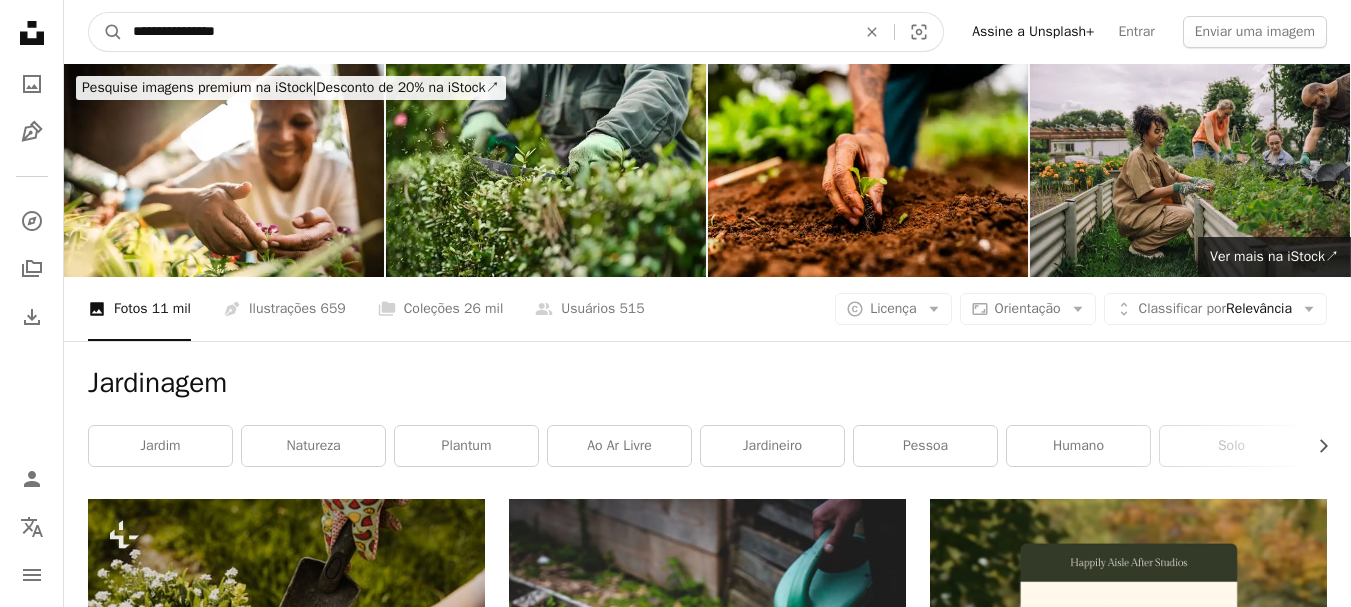 type on "**********" 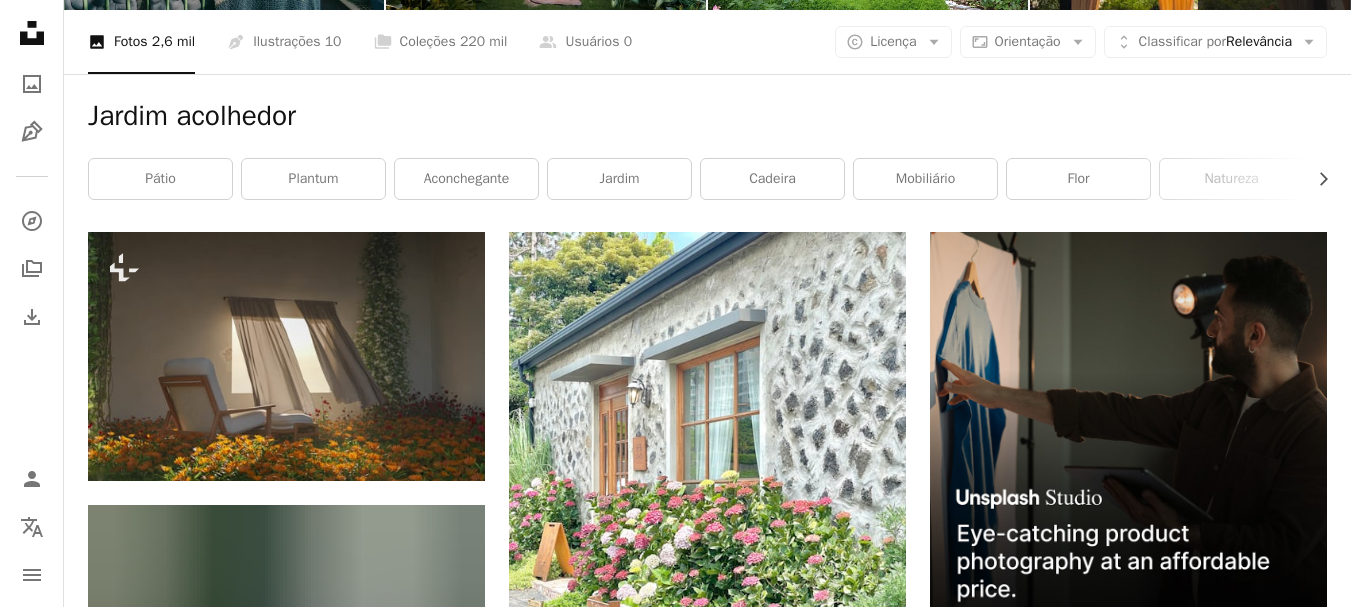 scroll, scrollTop: 533, scrollLeft: 0, axis: vertical 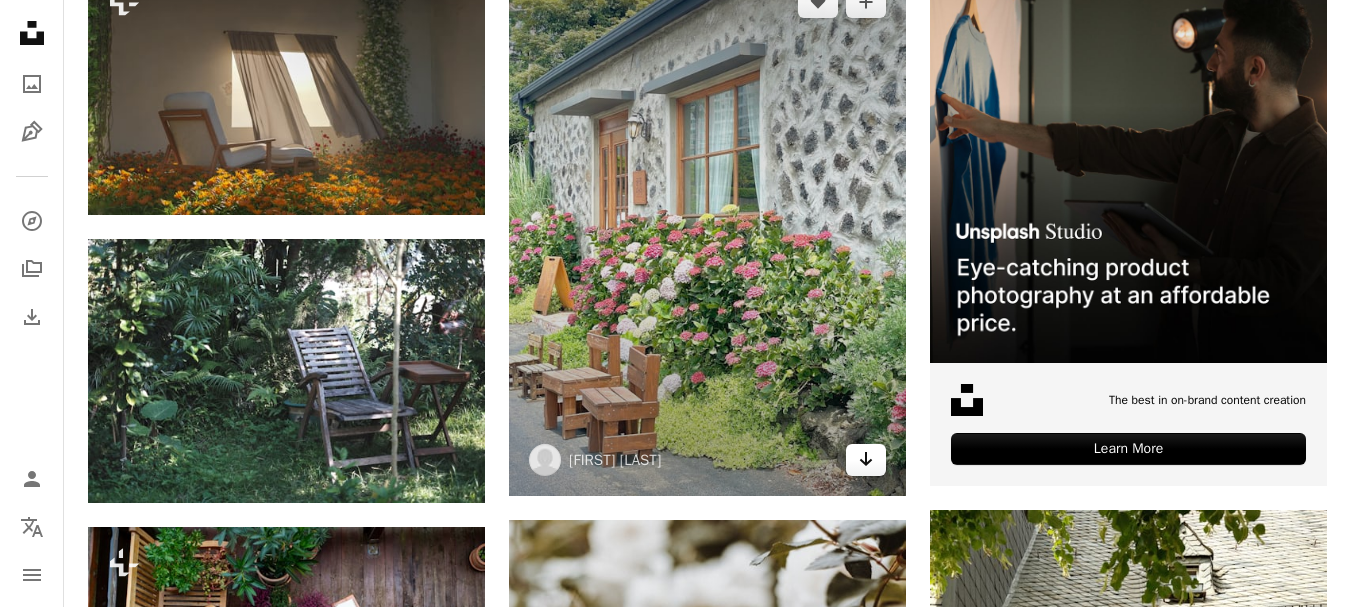 click on "Arrow pointing down" 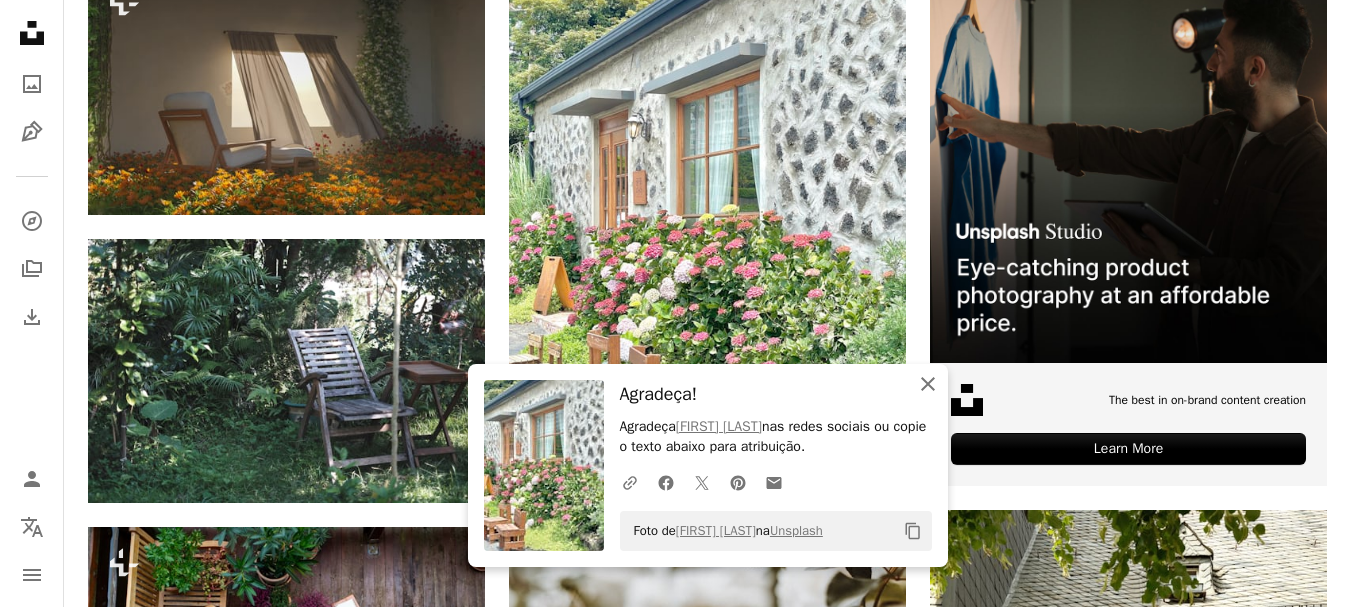 click on "An X shape" 